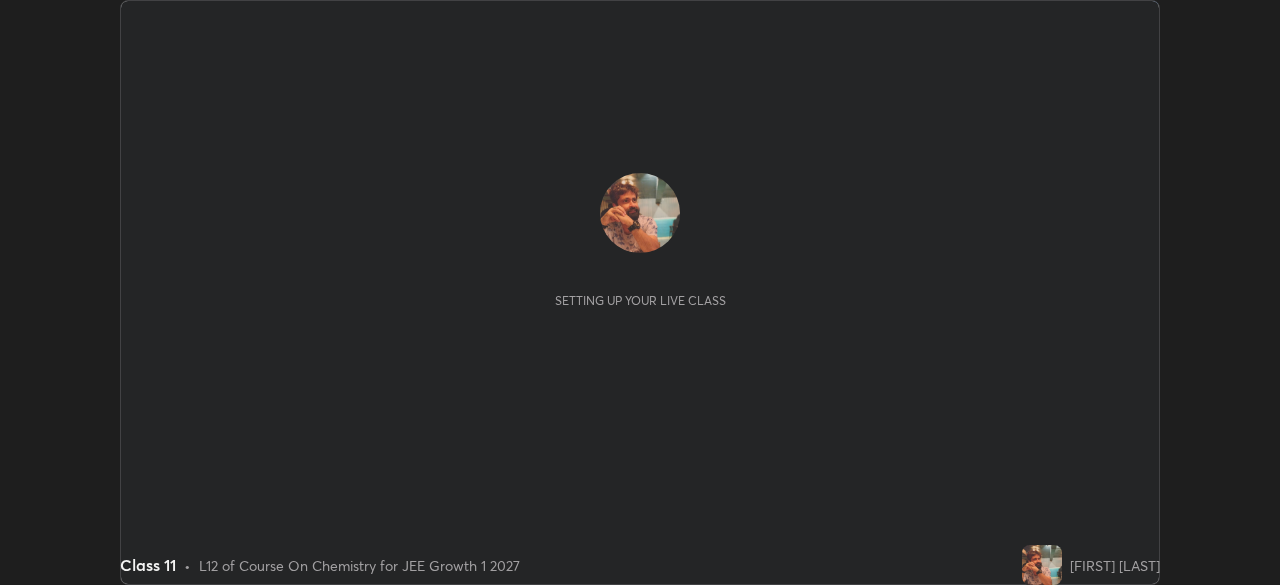 scroll, scrollTop: 0, scrollLeft: 0, axis: both 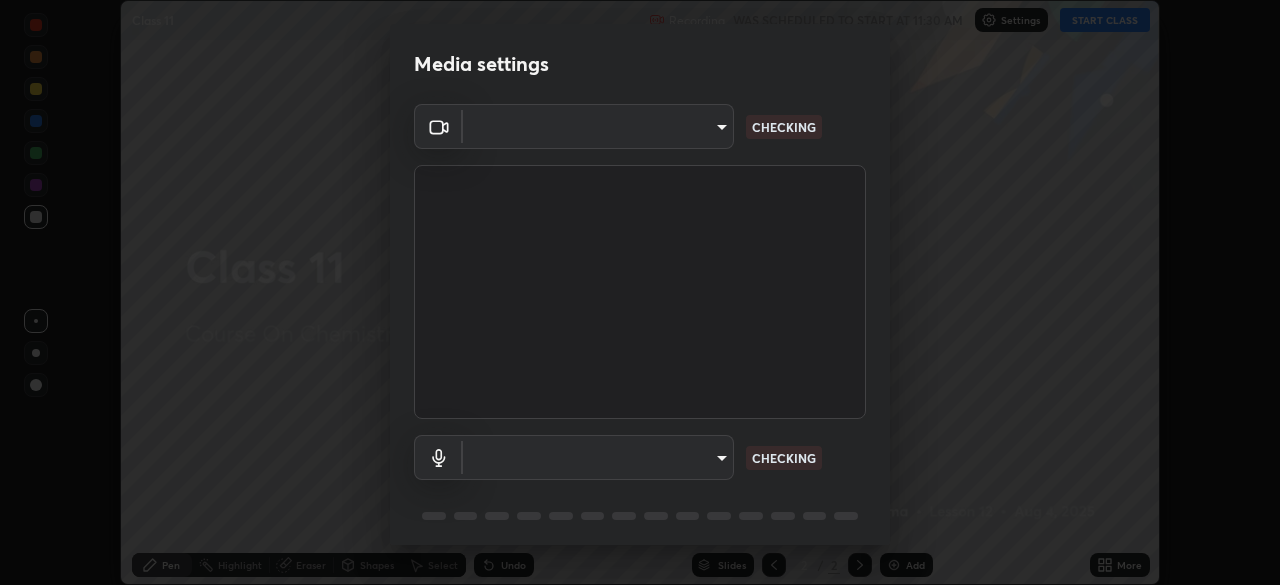 type on "85224a5ddb1d7c473c8089fb73f01f25a8fb598abb9b0335bd4e39e439134962" 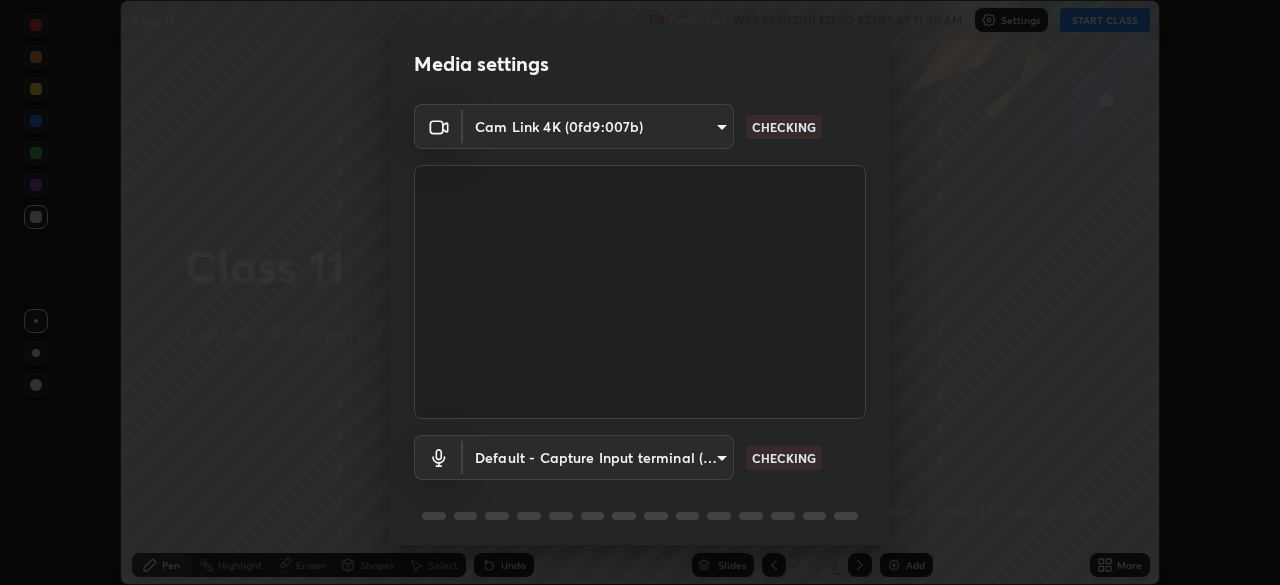 scroll, scrollTop: 71, scrollLeft: 0, axis: vertical 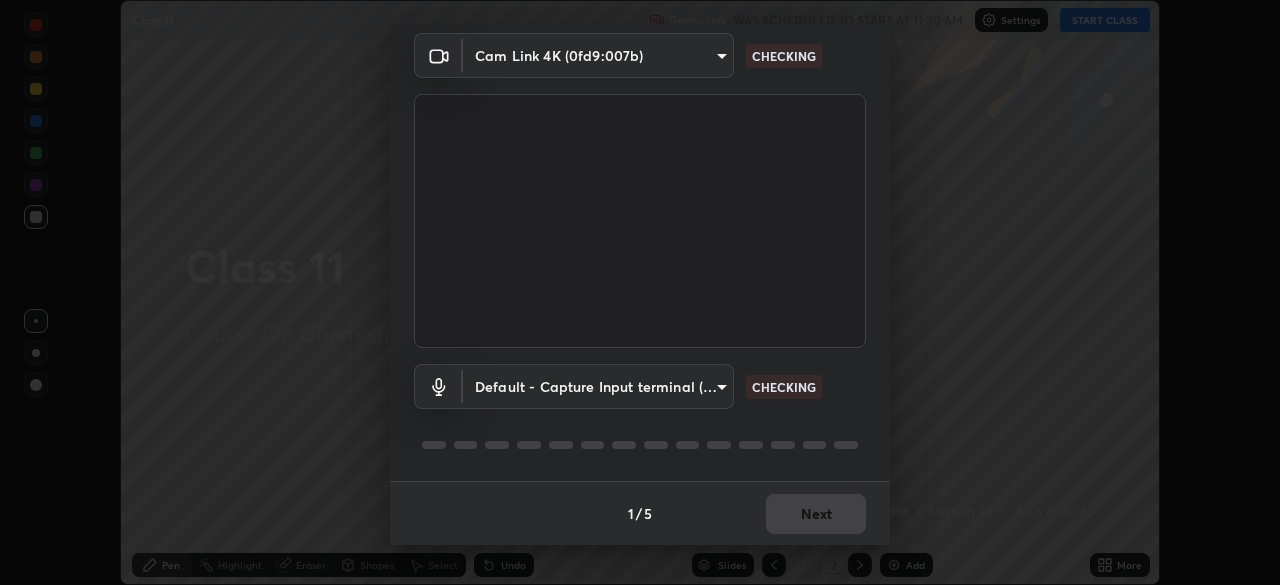 click on "Erase all Class 11 Recording WAS SCHEDULED TO START AT  11:30 AM Settings START CLASS Setting up your live class Class 11 • L12 of Course On Chemistry for JEE Growth 1 2027 [FIRST] [LAST] Pen Highlight Eraser Shapes Select Undo Slides 2 / 2 Add More No doubts shared Encourage your learners to ask a doubt for better clarity Report an issue Reason for reporting Buffering Chat not working Audio - Video sync issue Educator video quality low ​ Attach an image Report Media settings Cam Link 4K (0fd9:007b) 85224a5ddb1d7c473c8089fb73f01f25a8fb598abb9b0335bd4e39e439134962 CHECKING Default - Capture Input terminal (Digital Array MIC) default CHECKING 1 / 5 Next" at bounding box center [640, 292] 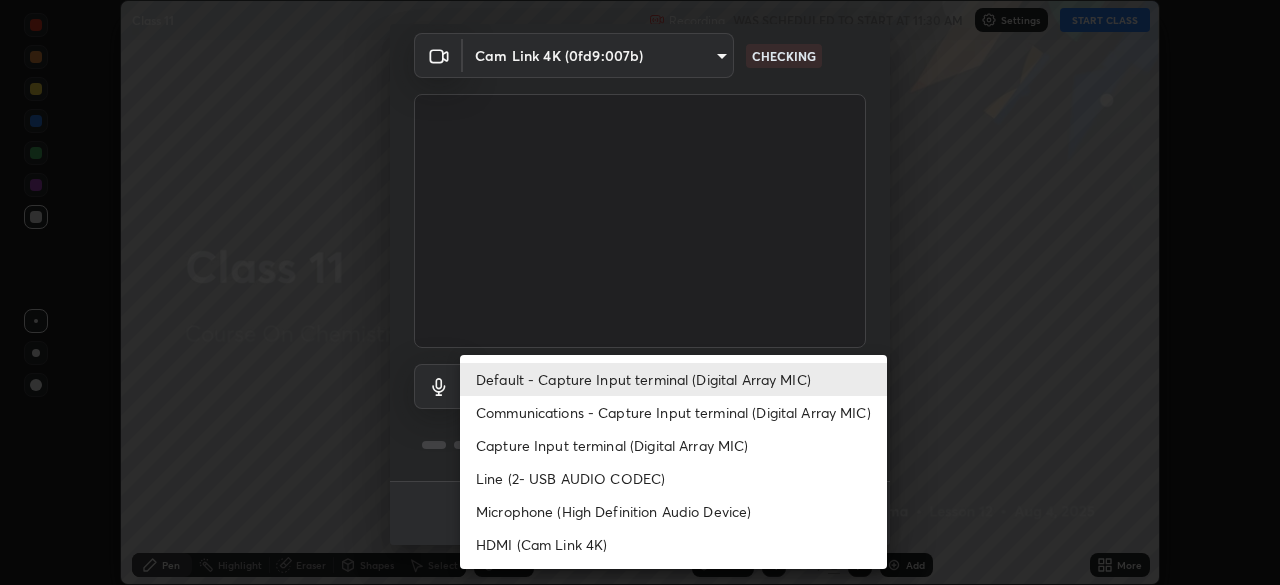 click on "Communications - Capture Input terminal (Digital Array MIC)" at bounding box center [673, 412] 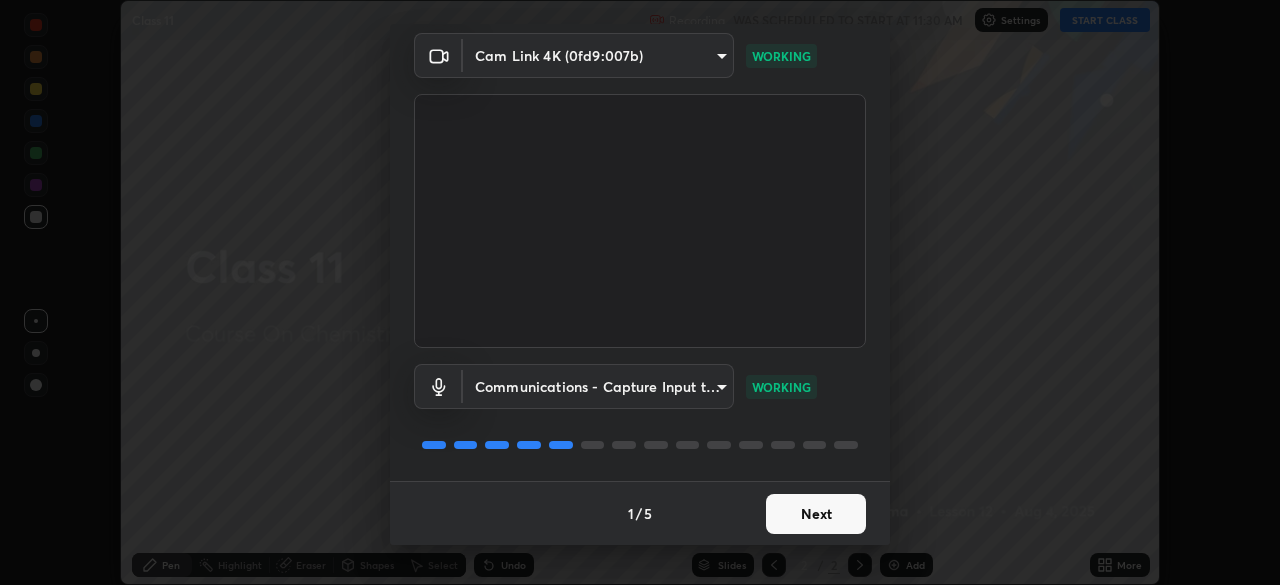 click on "Next" at bounding box center (816, 514) 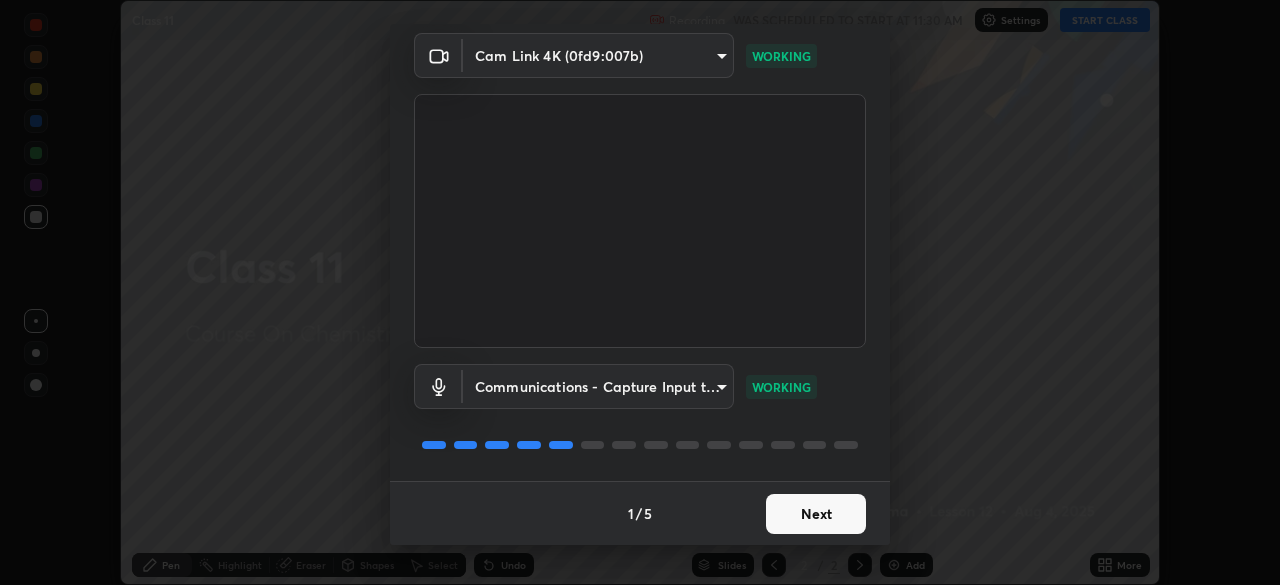scroll, scrollTop: 0, scrollLeft: 0, axis: both 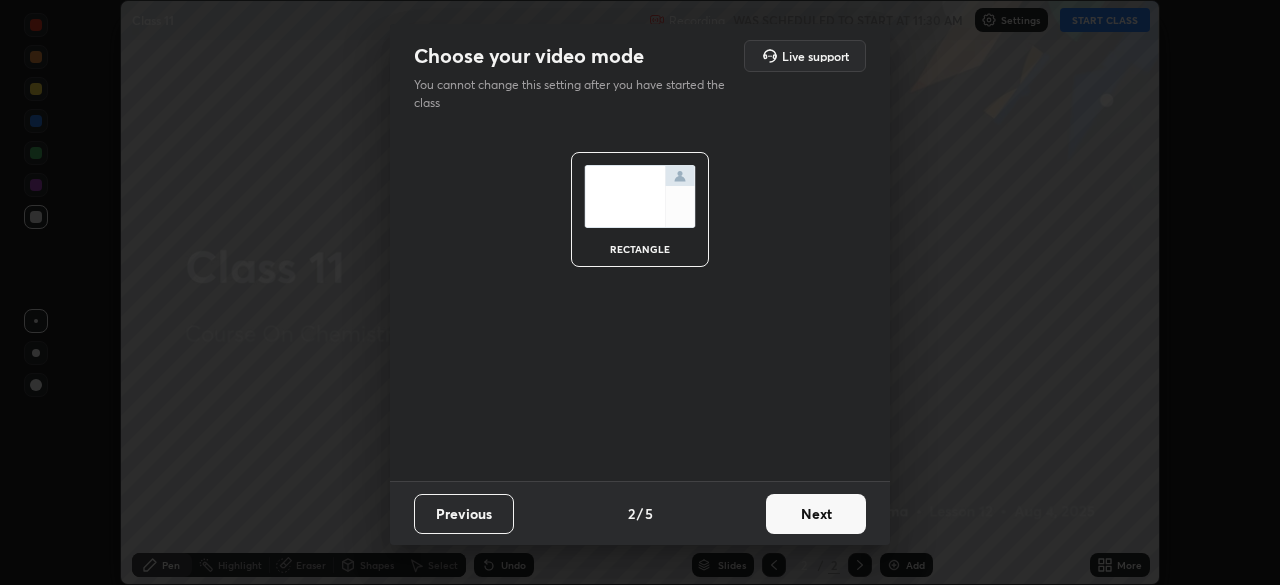 click on "Next" at bounding box center [816, 514] 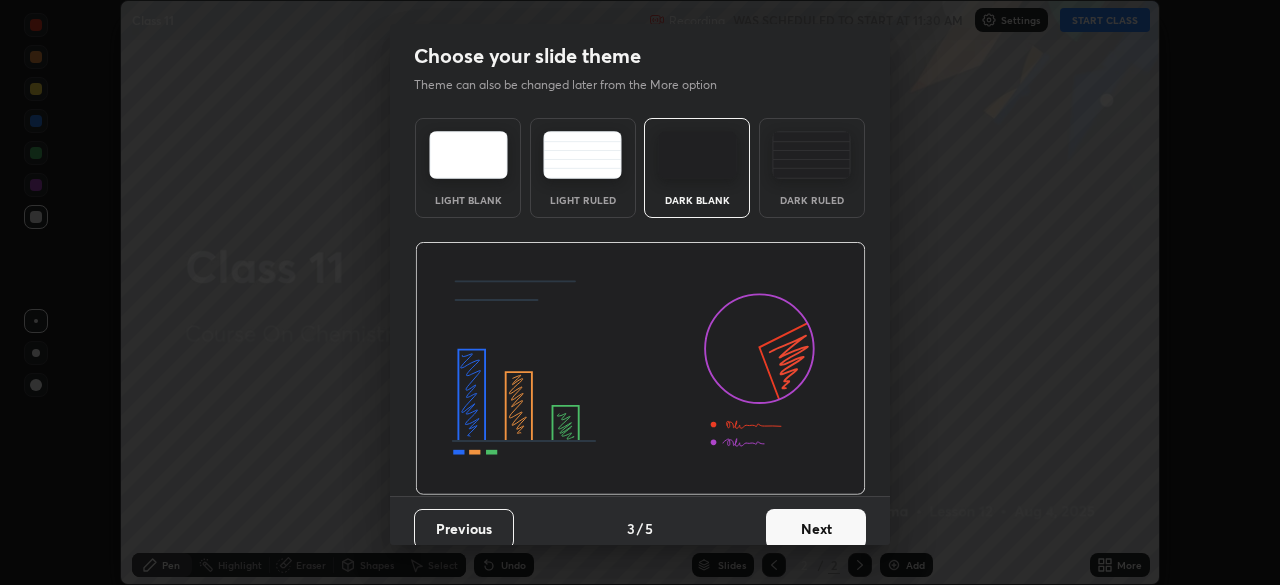 click on "Next" at bounding box center (816, 529) 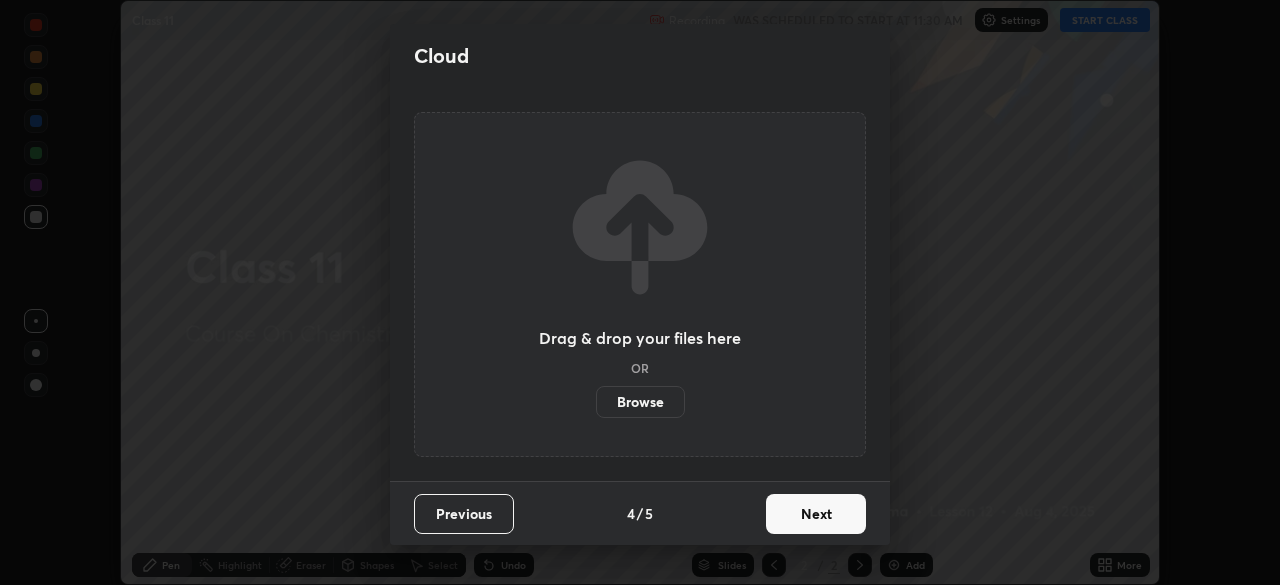 click on "Next" at bounding box center (816, 514) 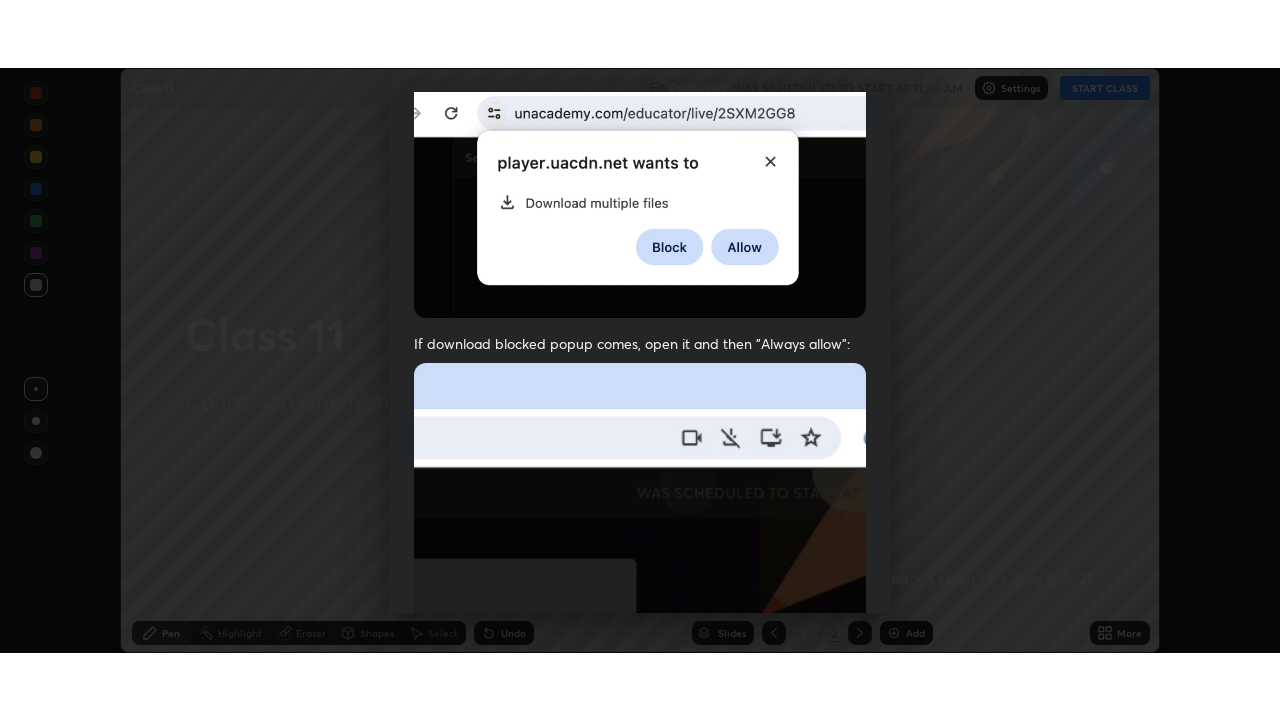 scroll, scrollTop: 479, scrollLeft: 0, axis: vertical 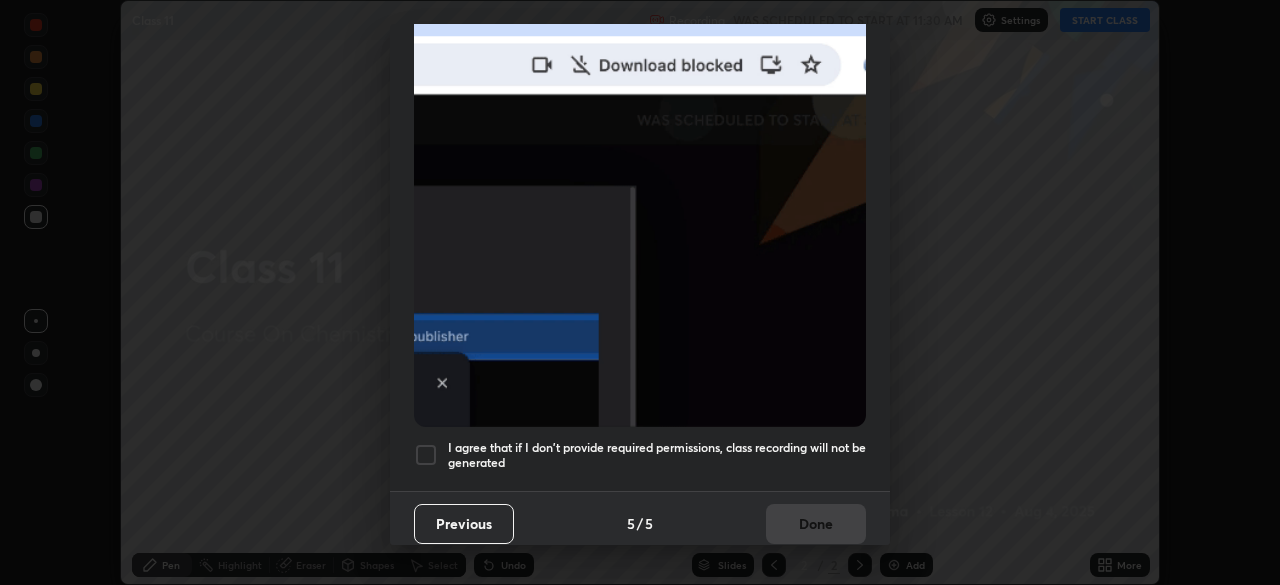 click at bounding box center (426, 455) 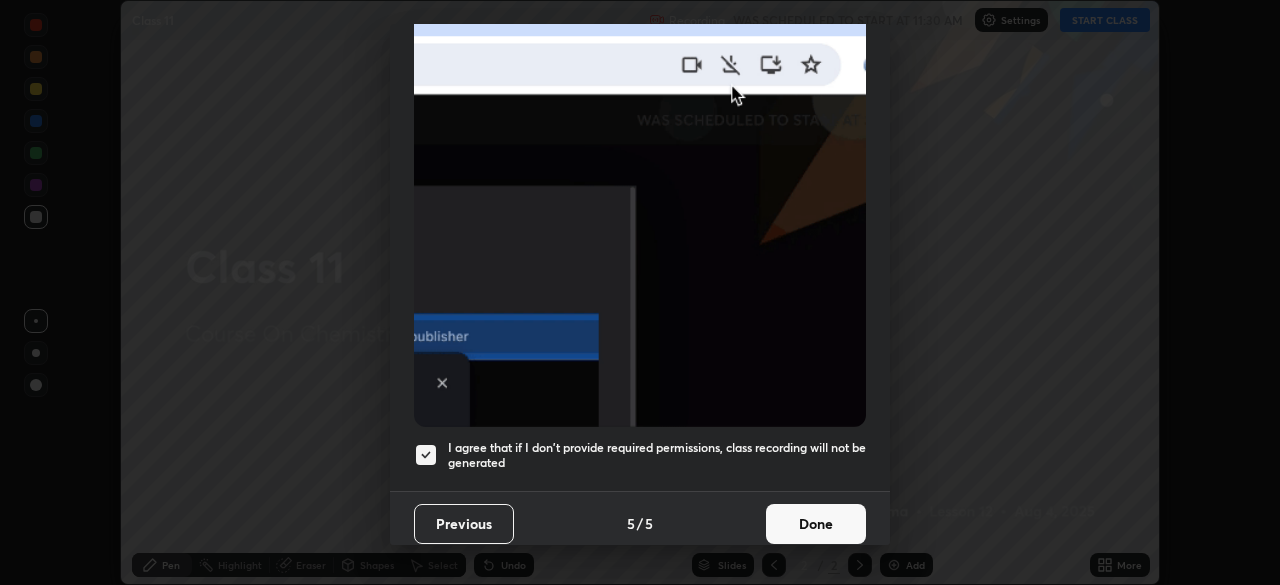 click on "Done" at bounding box center (816, 524) 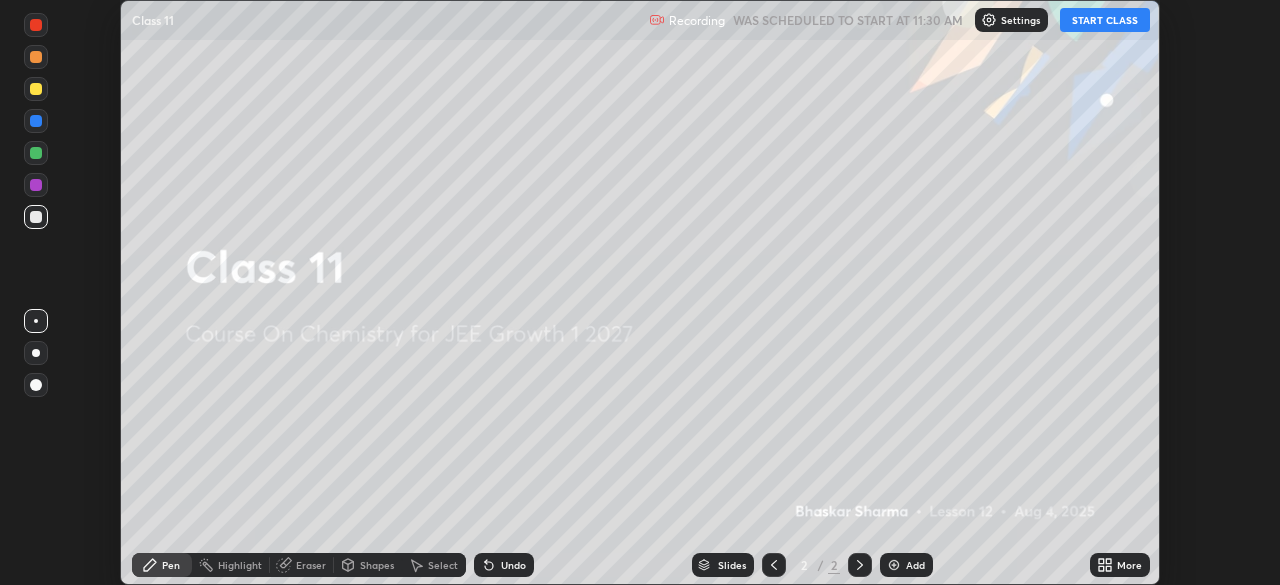 click on "Add" at bounding box center [915, 565] 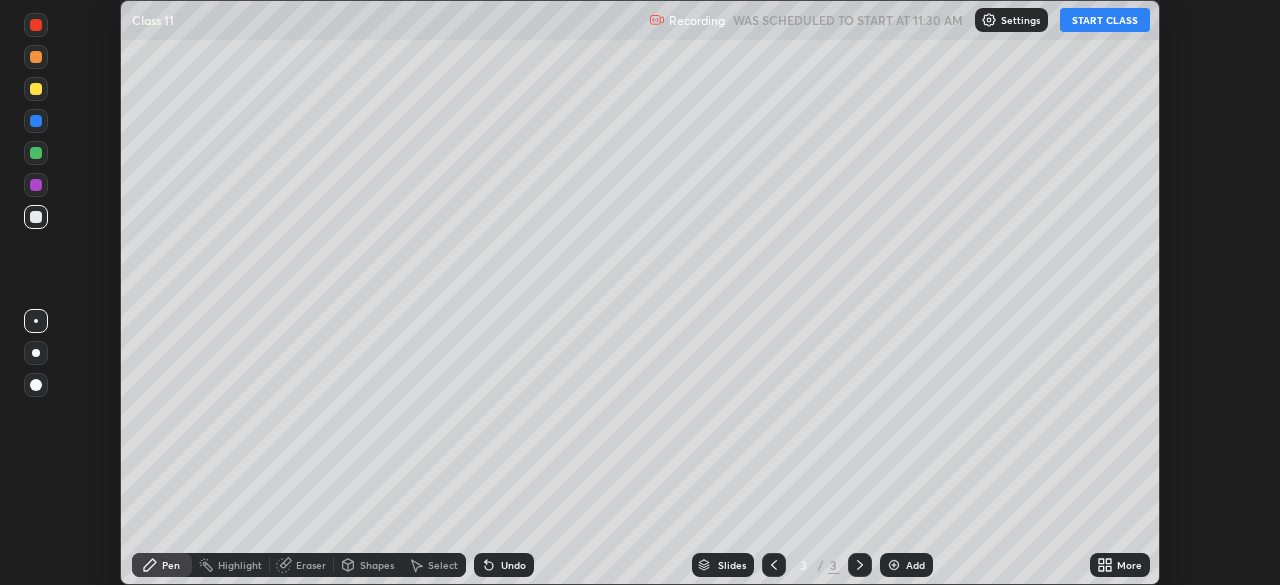 click on "More" at bounding box center [1129, 565] 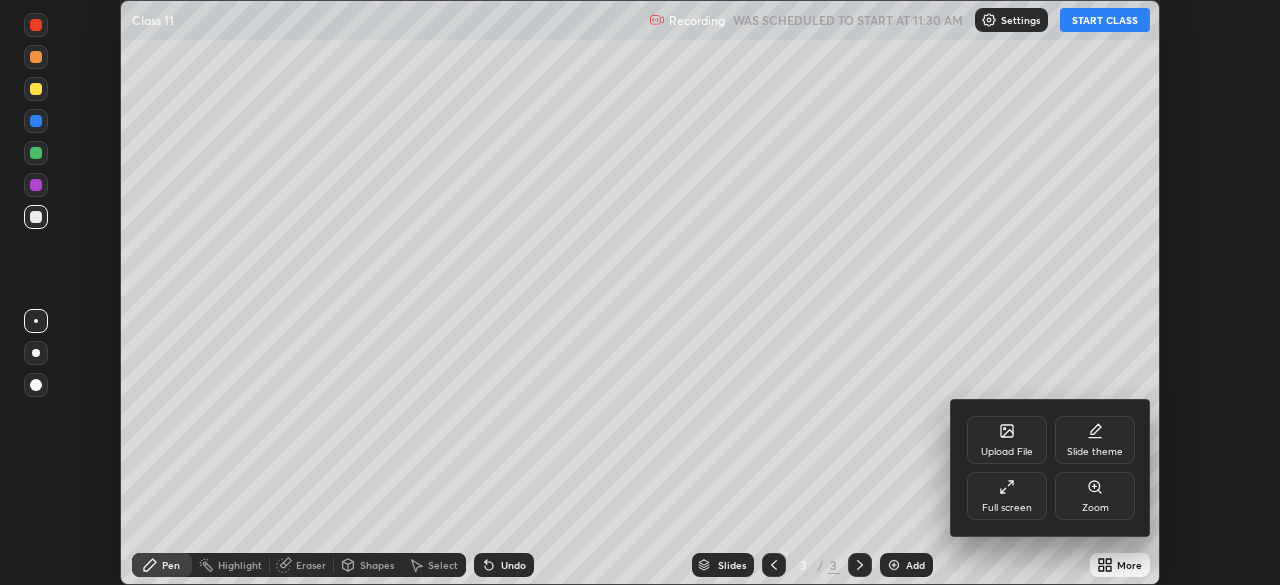 click 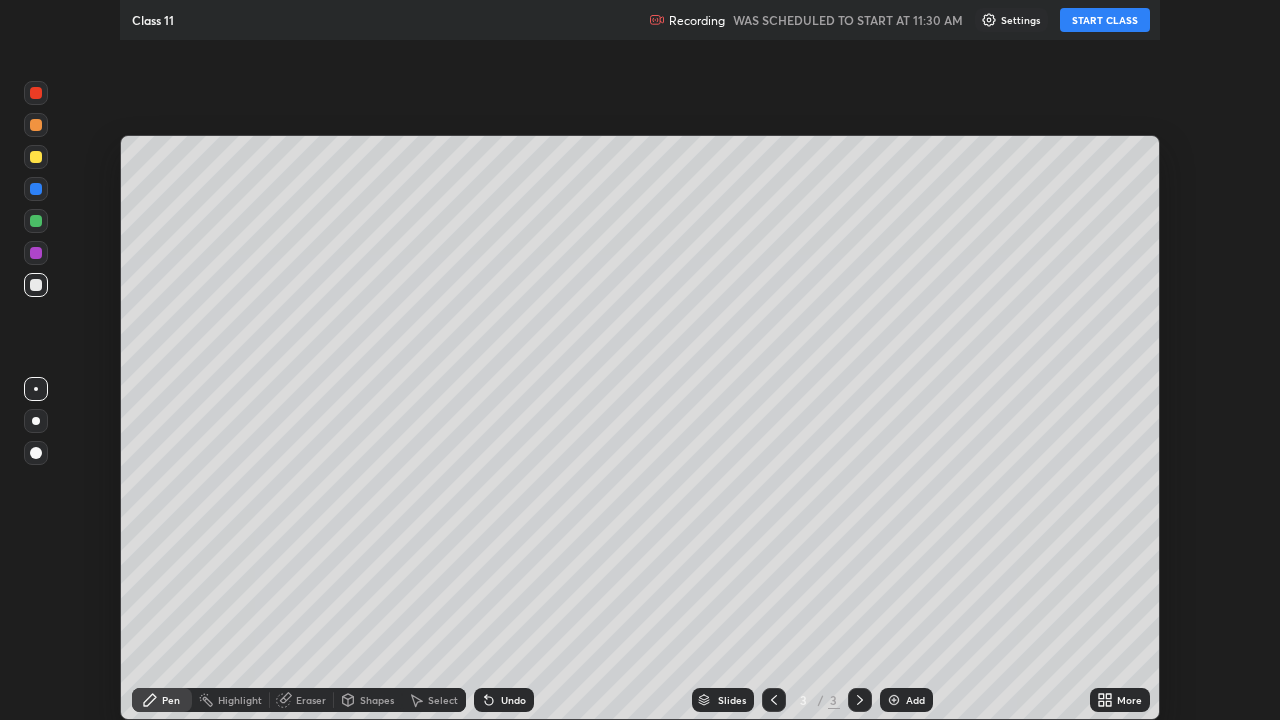 scroll, scrollTop: 99280, scrollLeft: 98720, axis: both 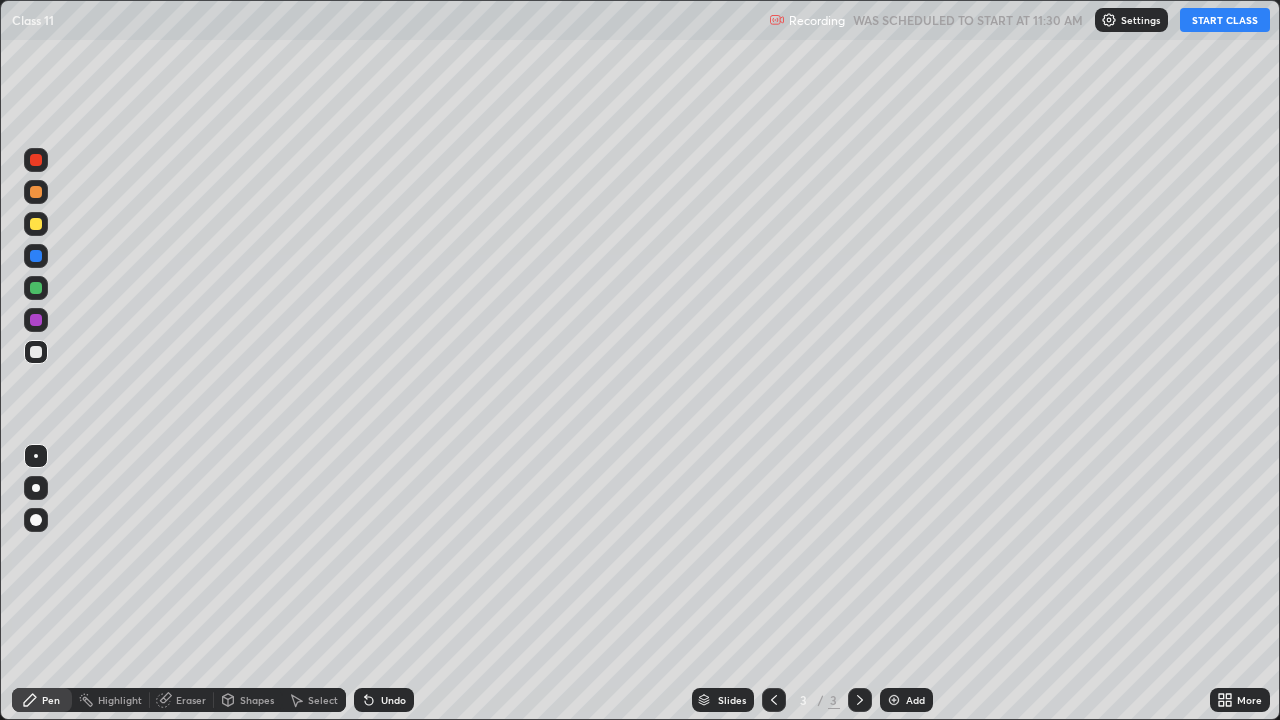 click on "START CLASS" at bounding box center [1225, 20] 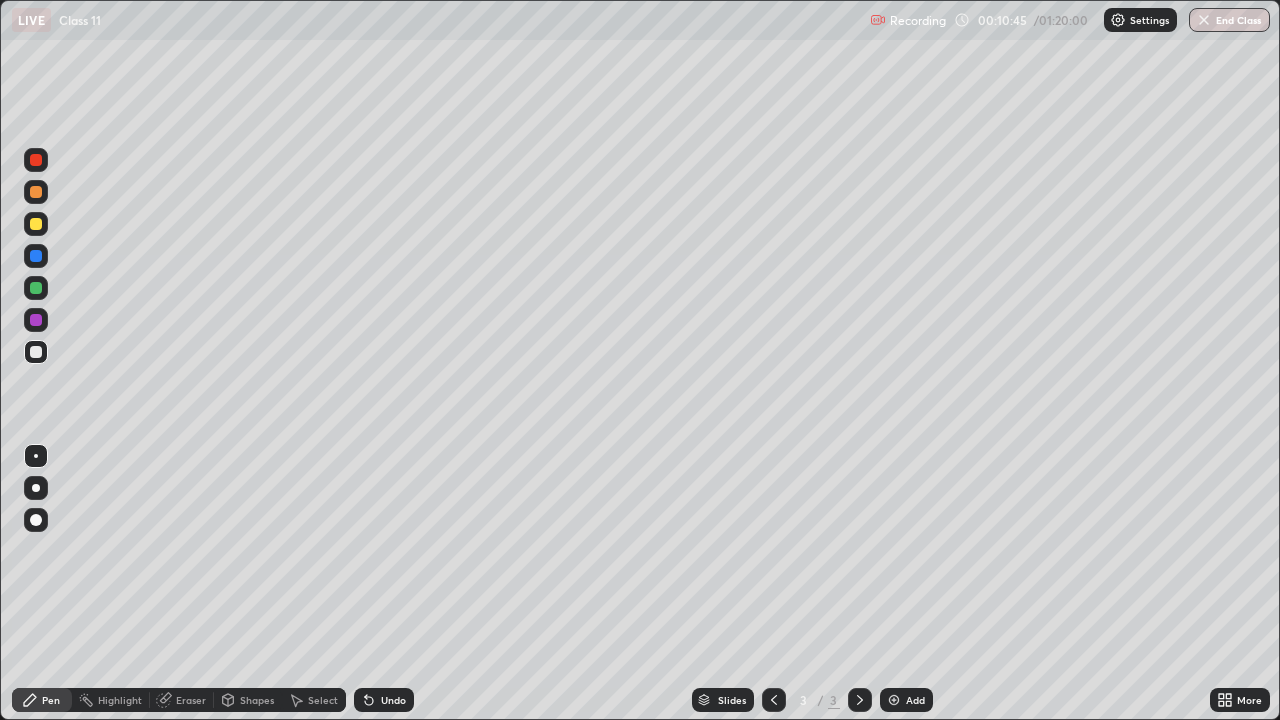 click at bounding box center (36, 224) 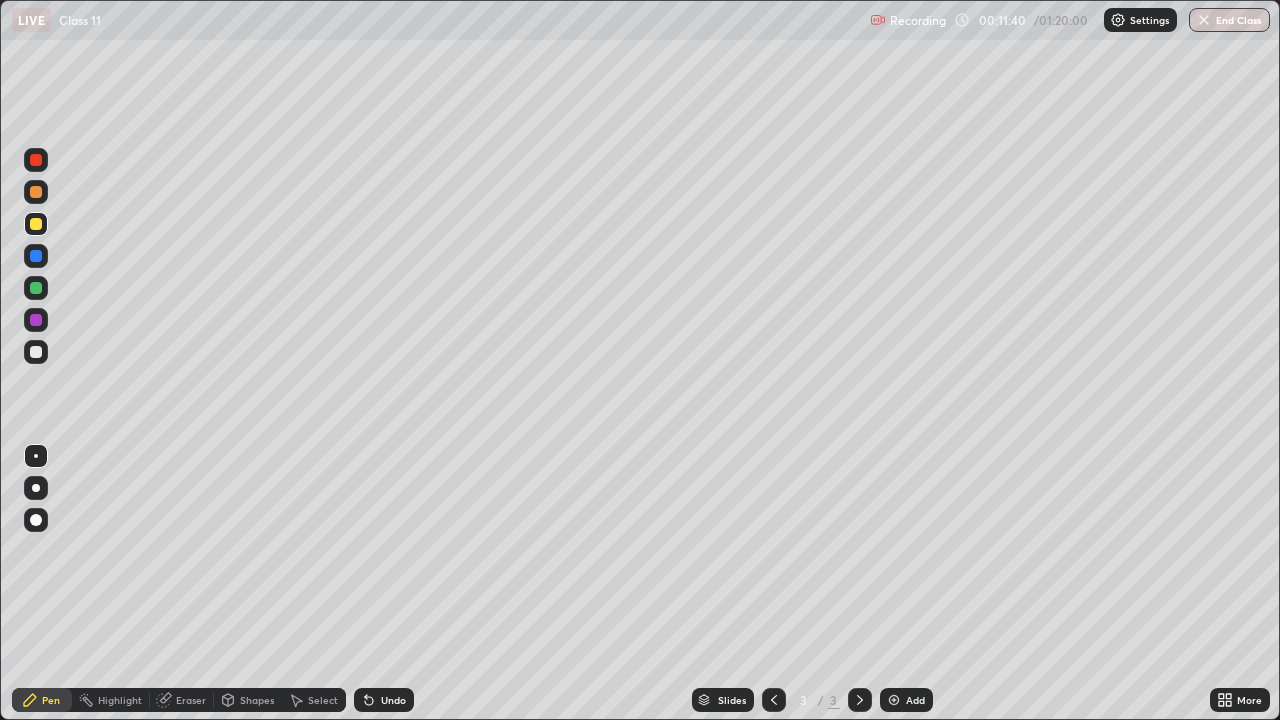 click at bounding box center (36, 352) 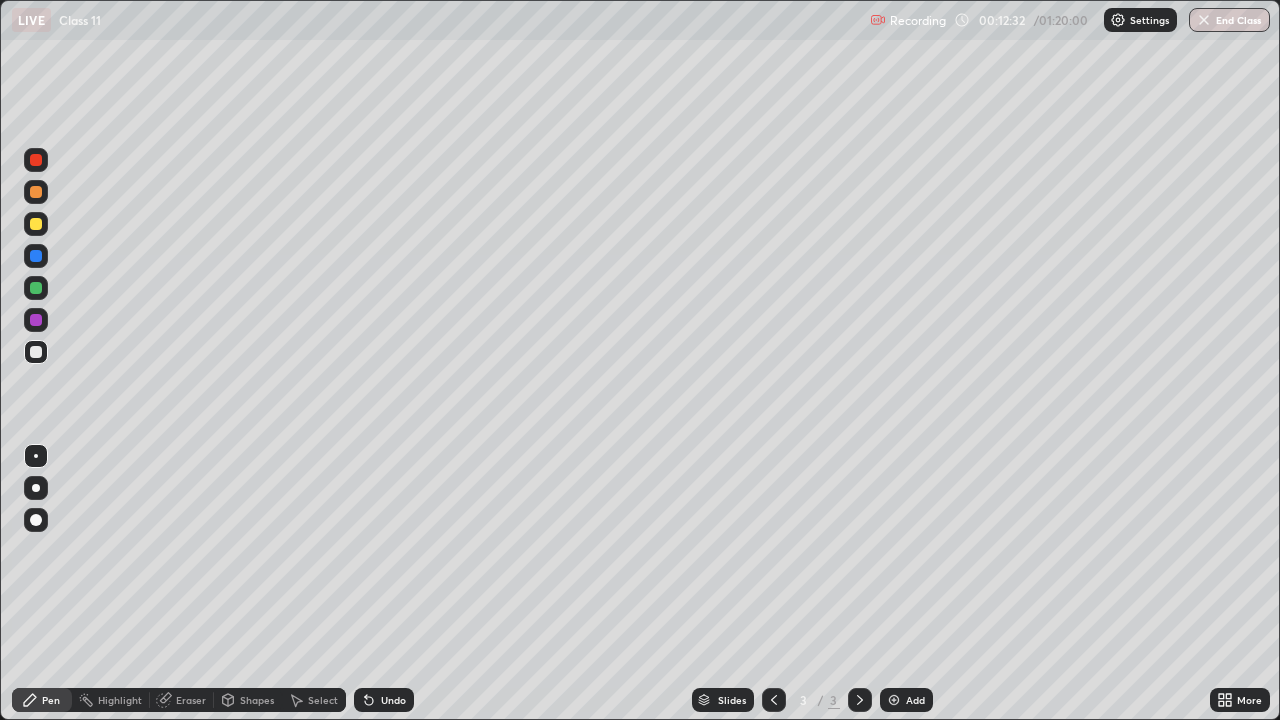 click at bounding box center (36, 224) 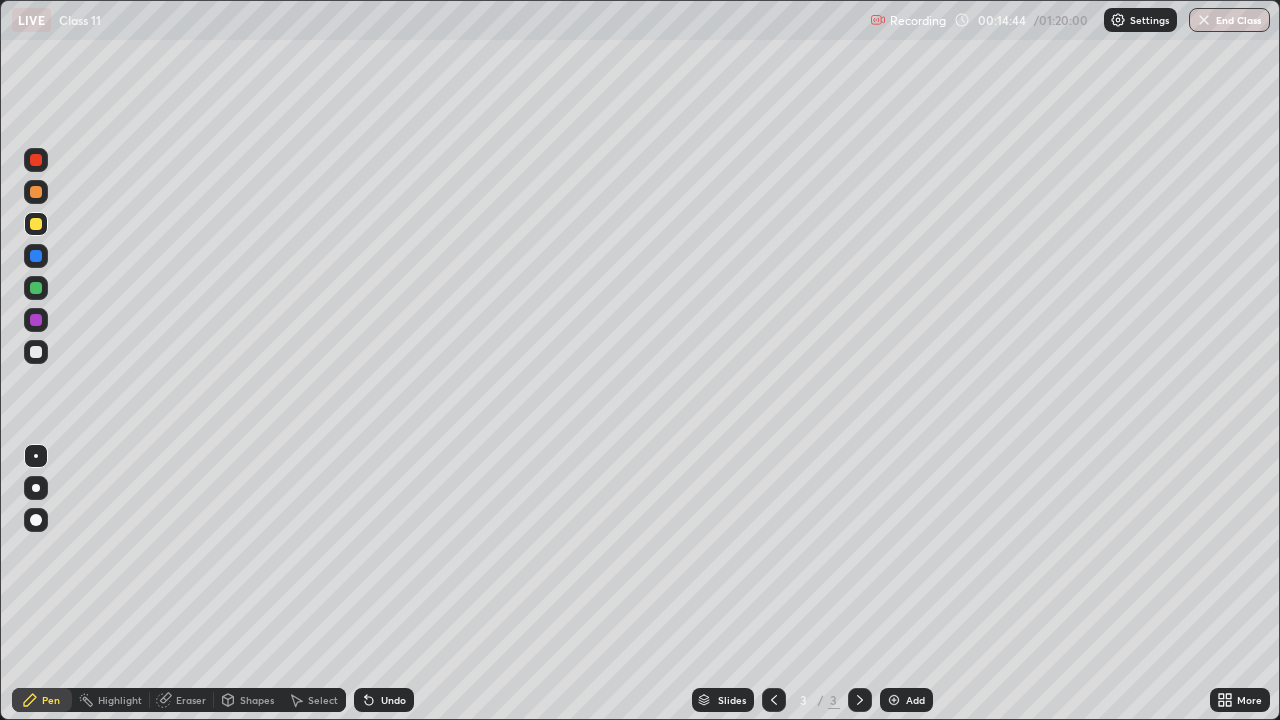 click 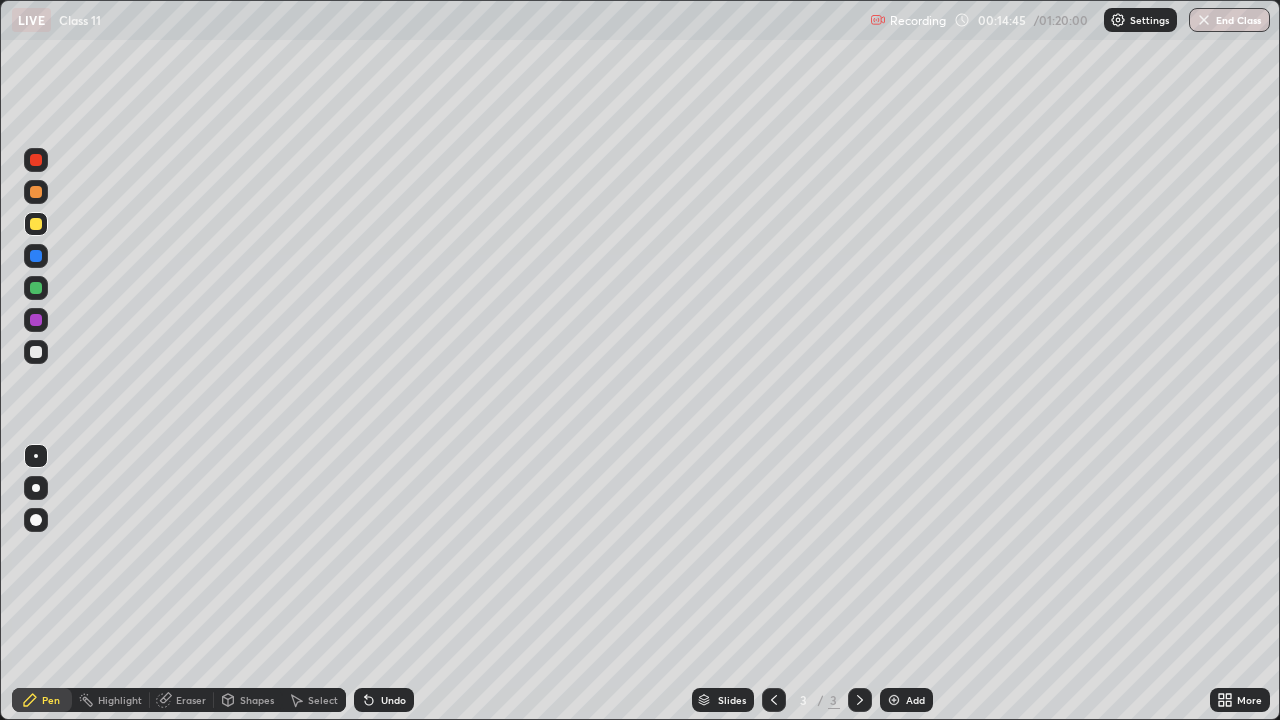 click on "Add" at bounding box center (915, 700) 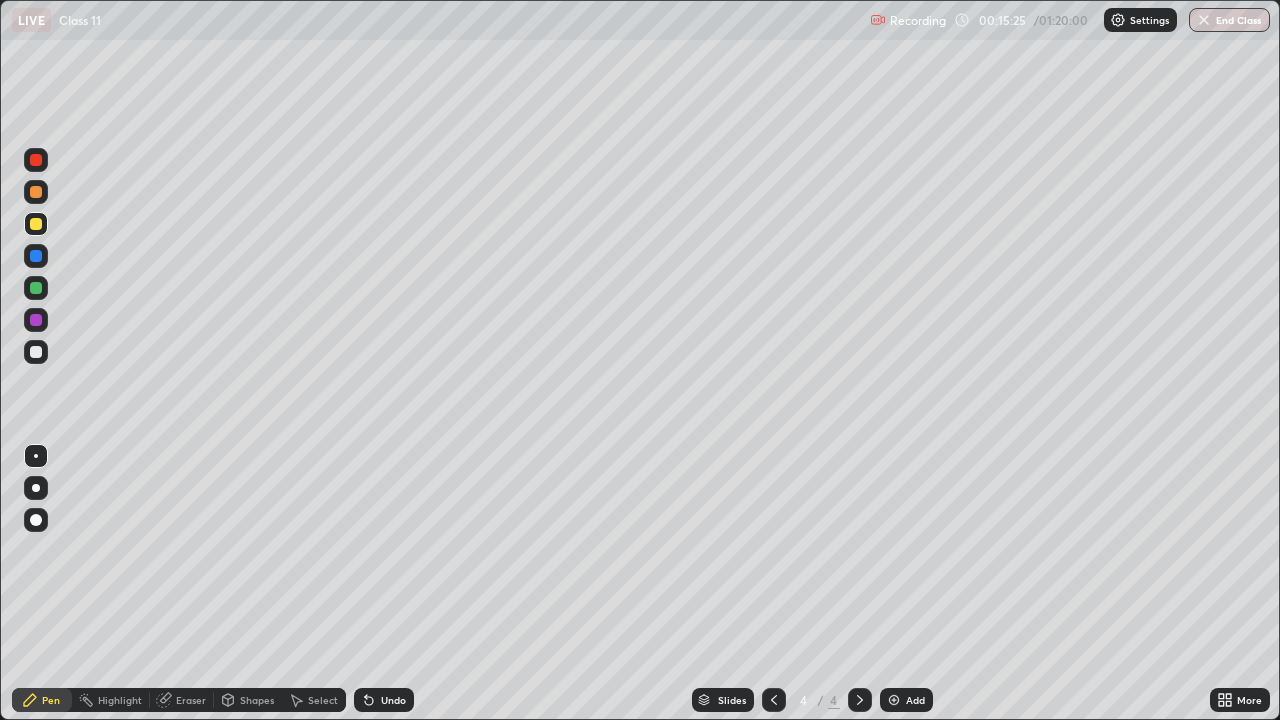 click at bounding box center [36, 352] 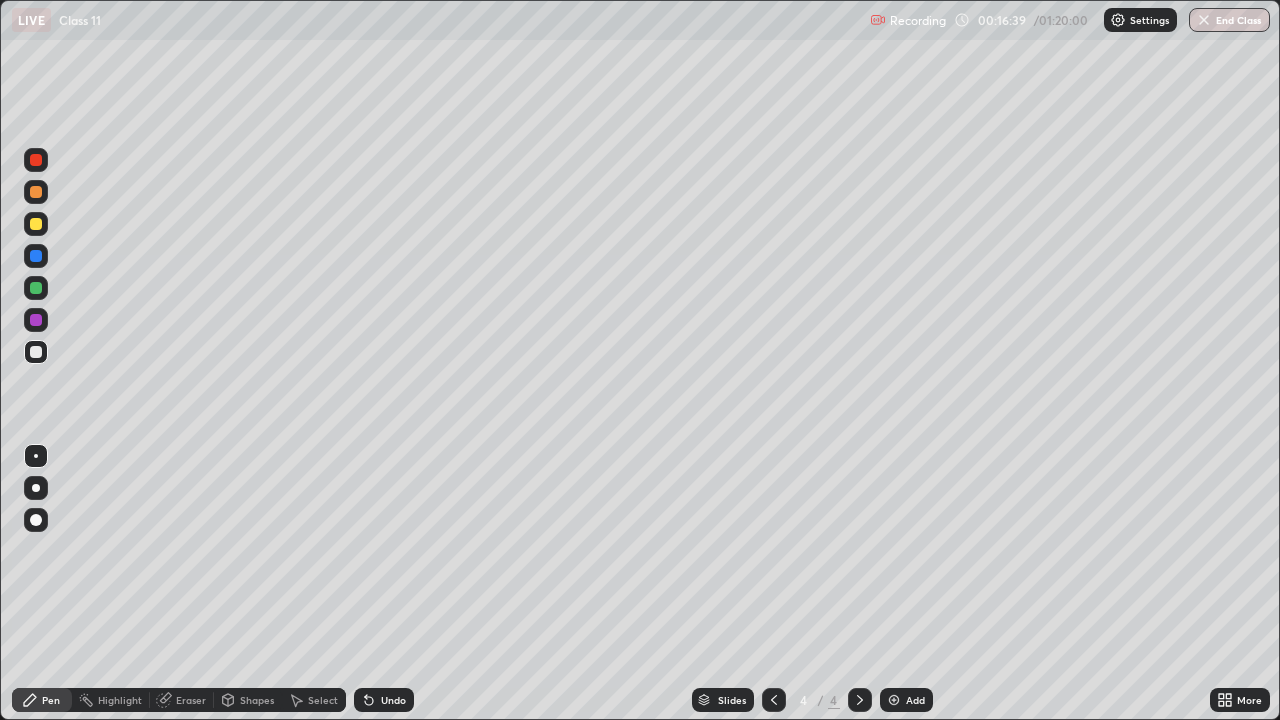click 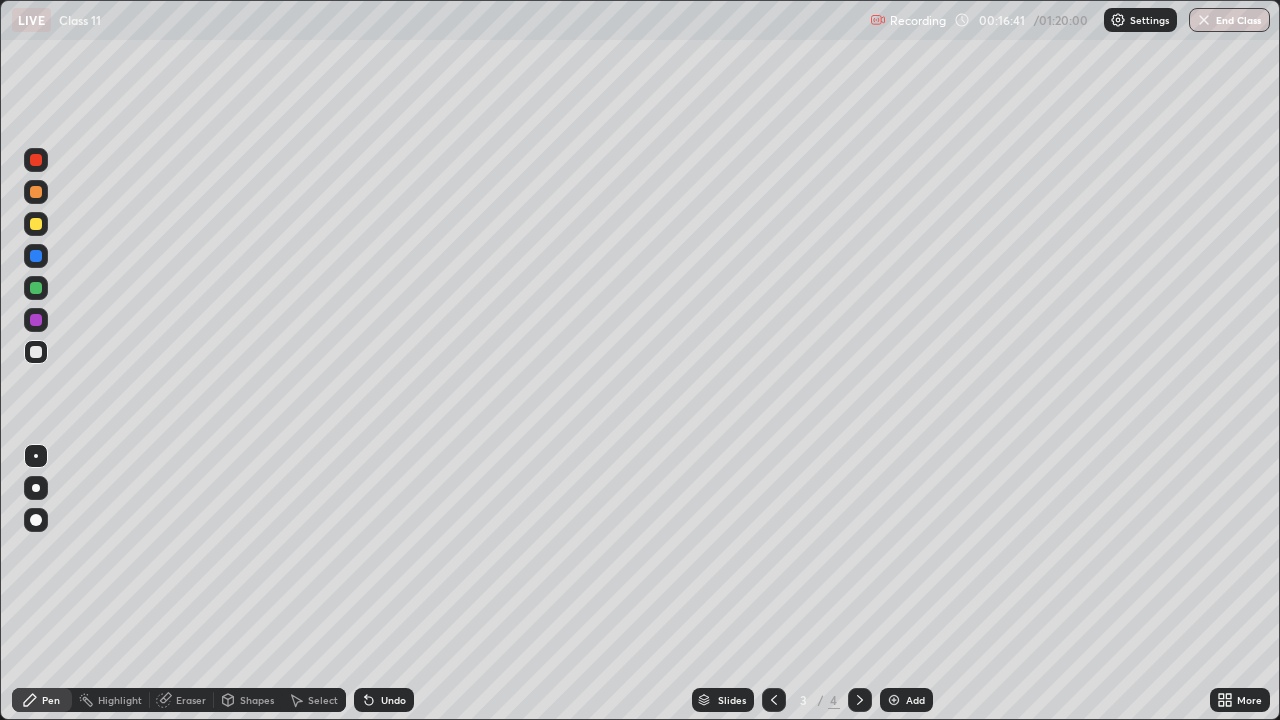 click 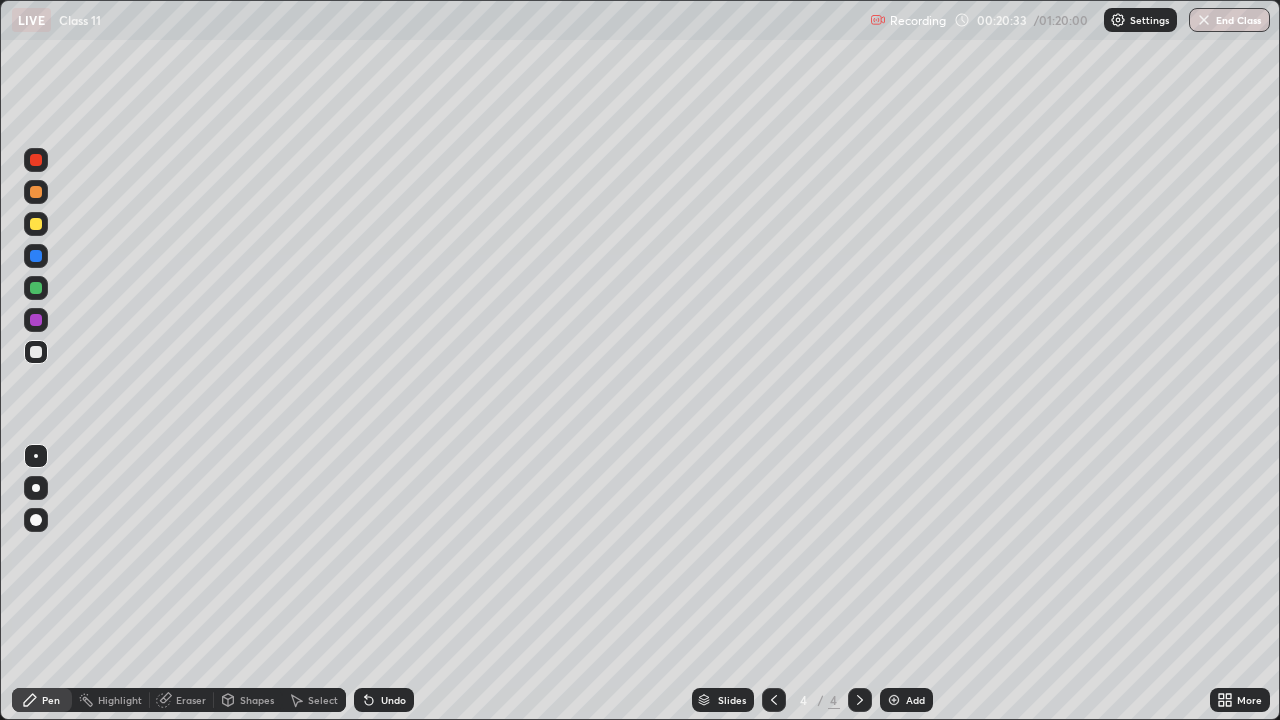 click 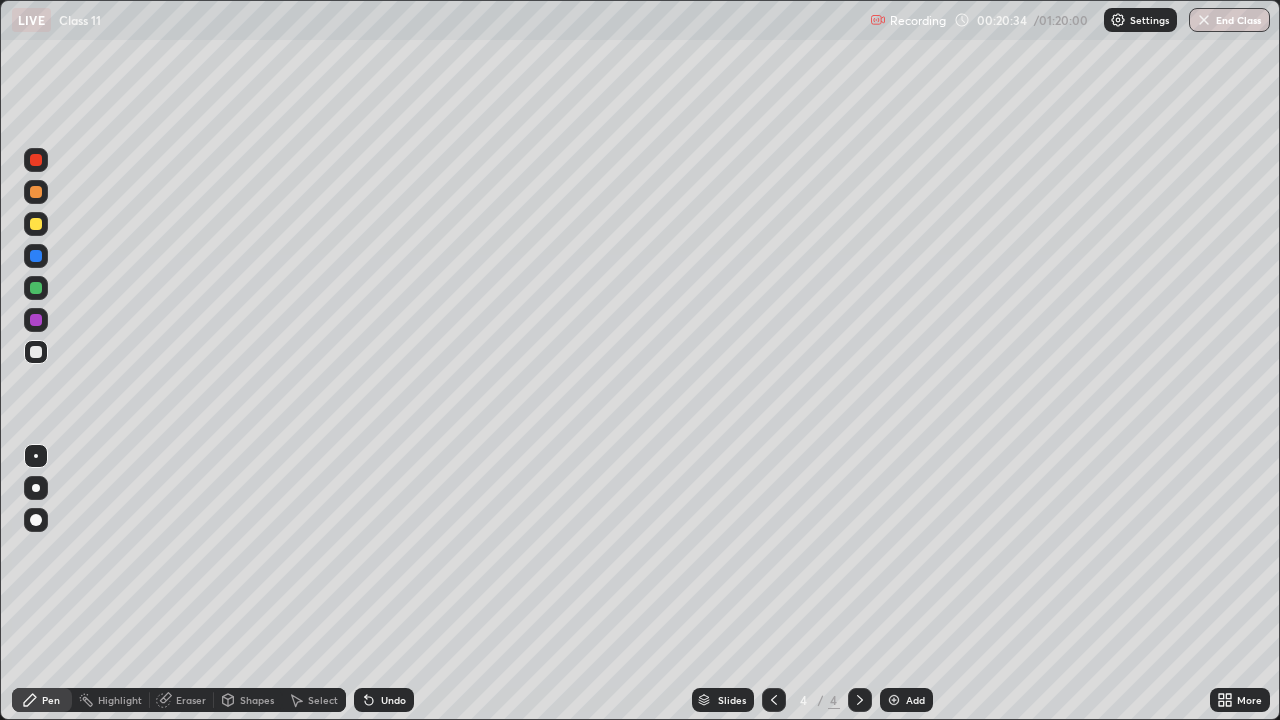 click on "Add" at bounding box center (915, 700) 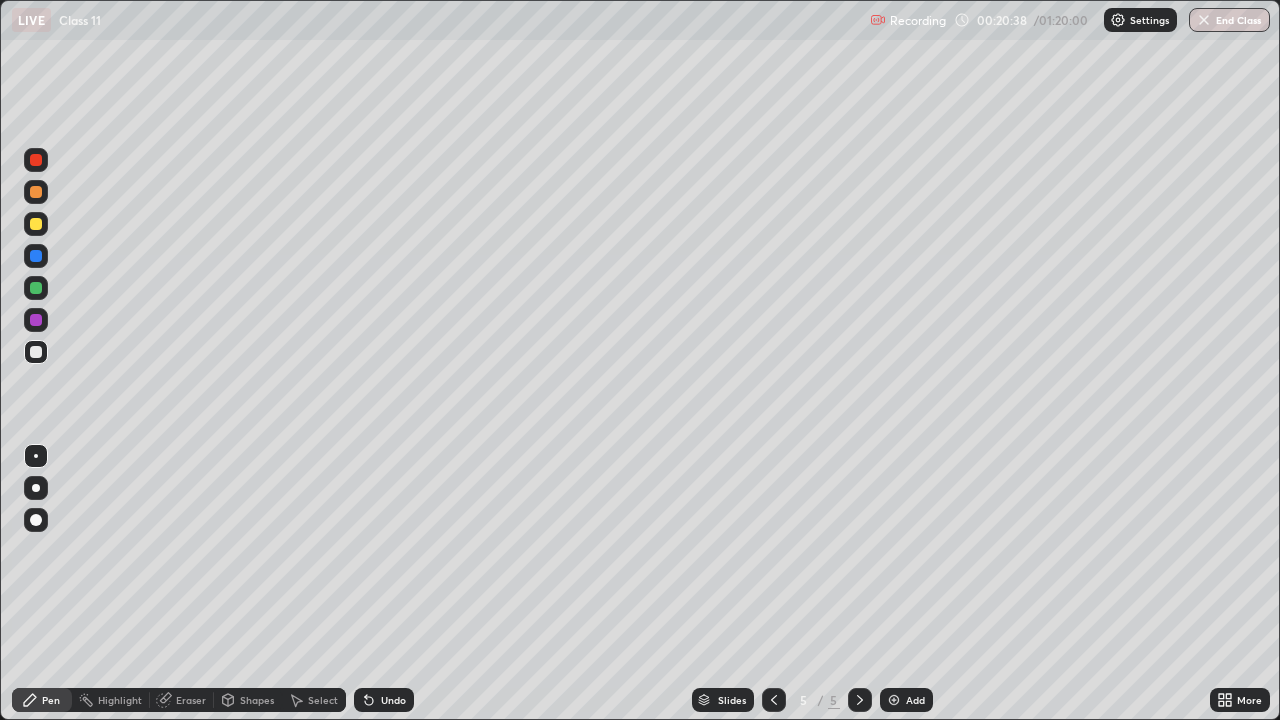 click at bounding box center (774, 700) 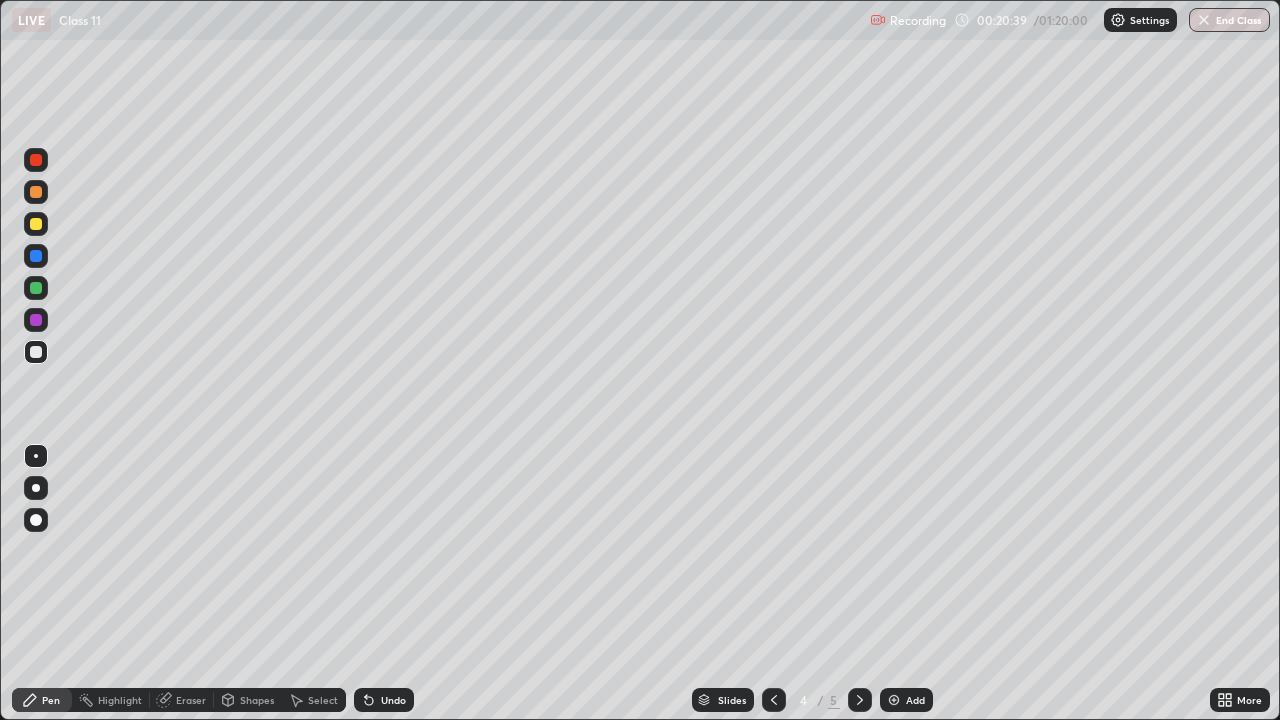 click 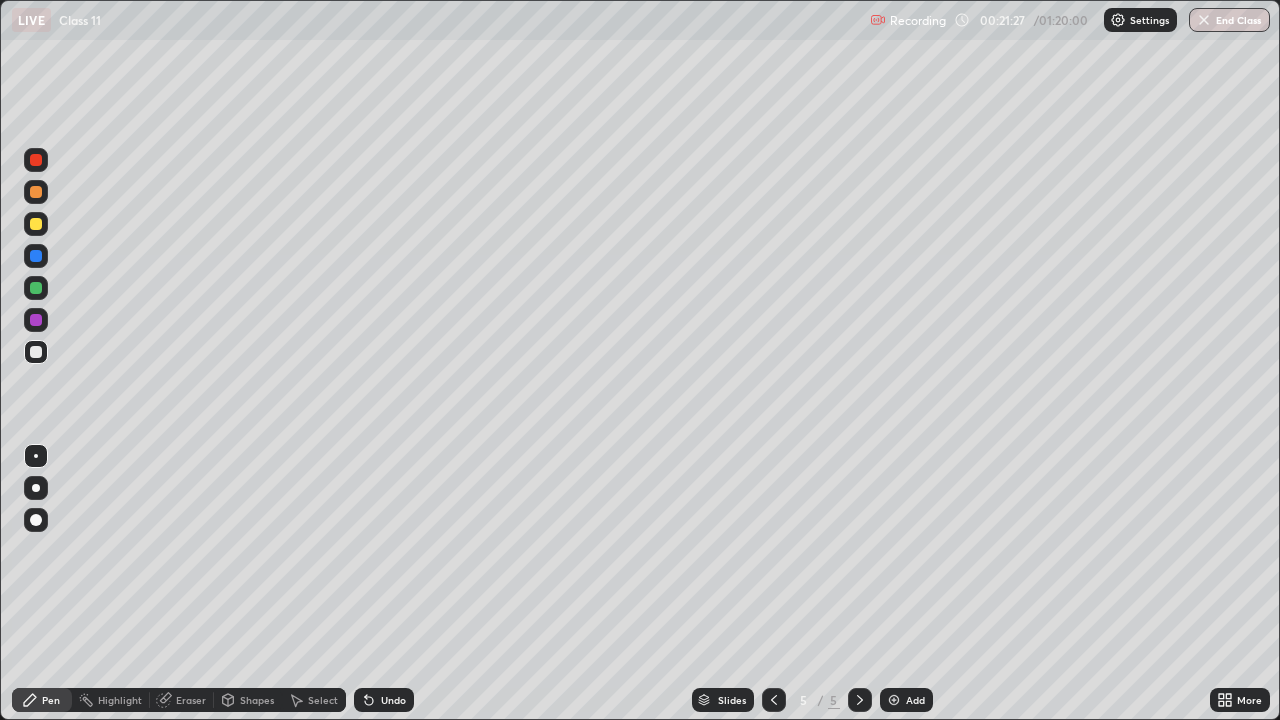 click at bounding box center (36, 224) 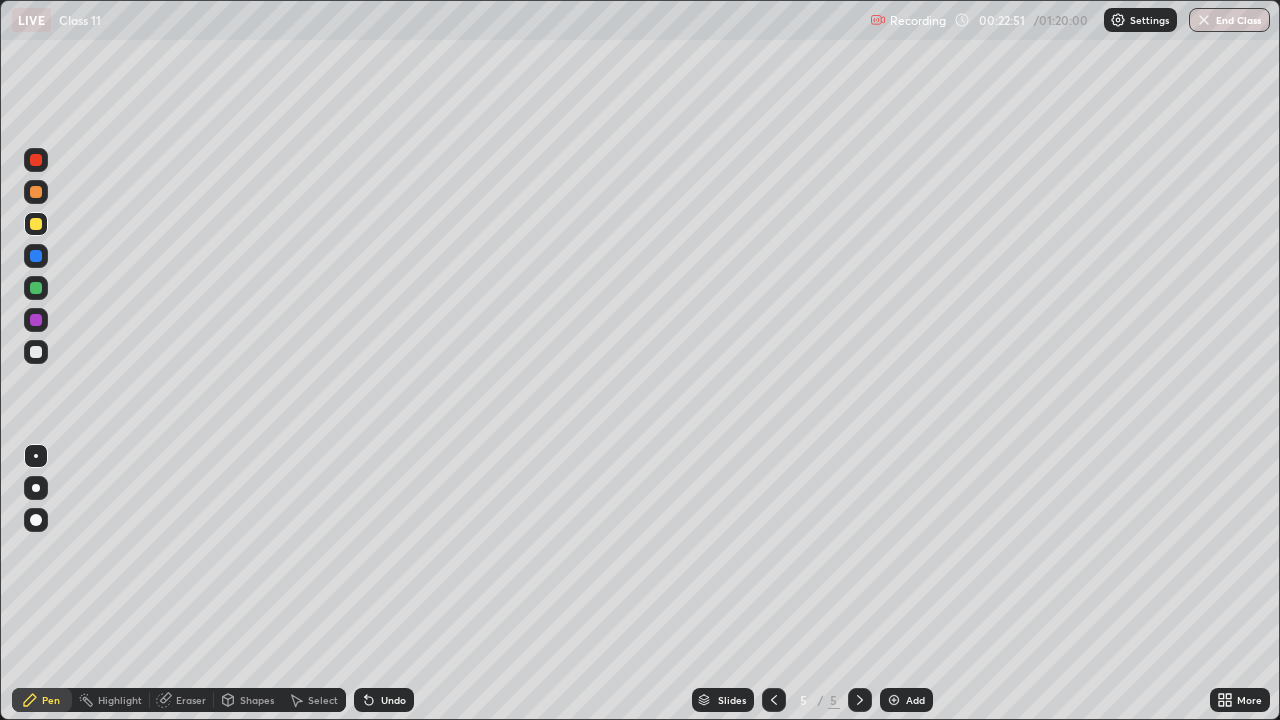 click 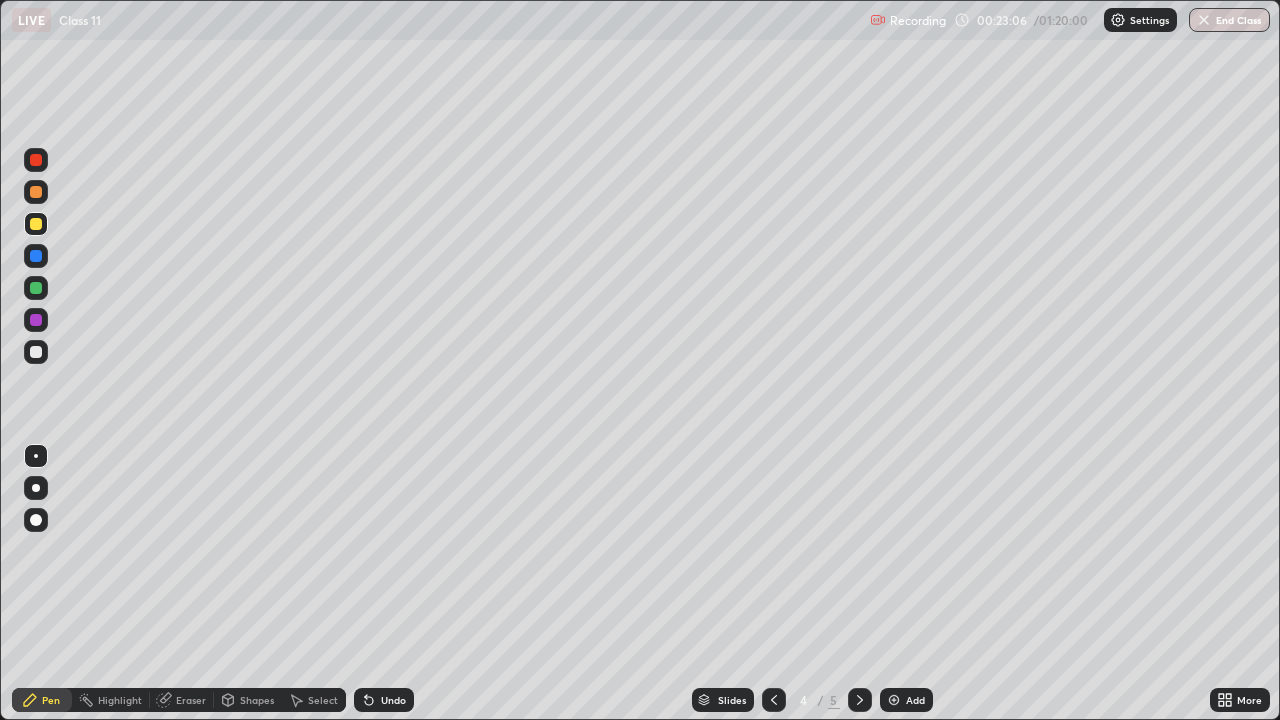 click 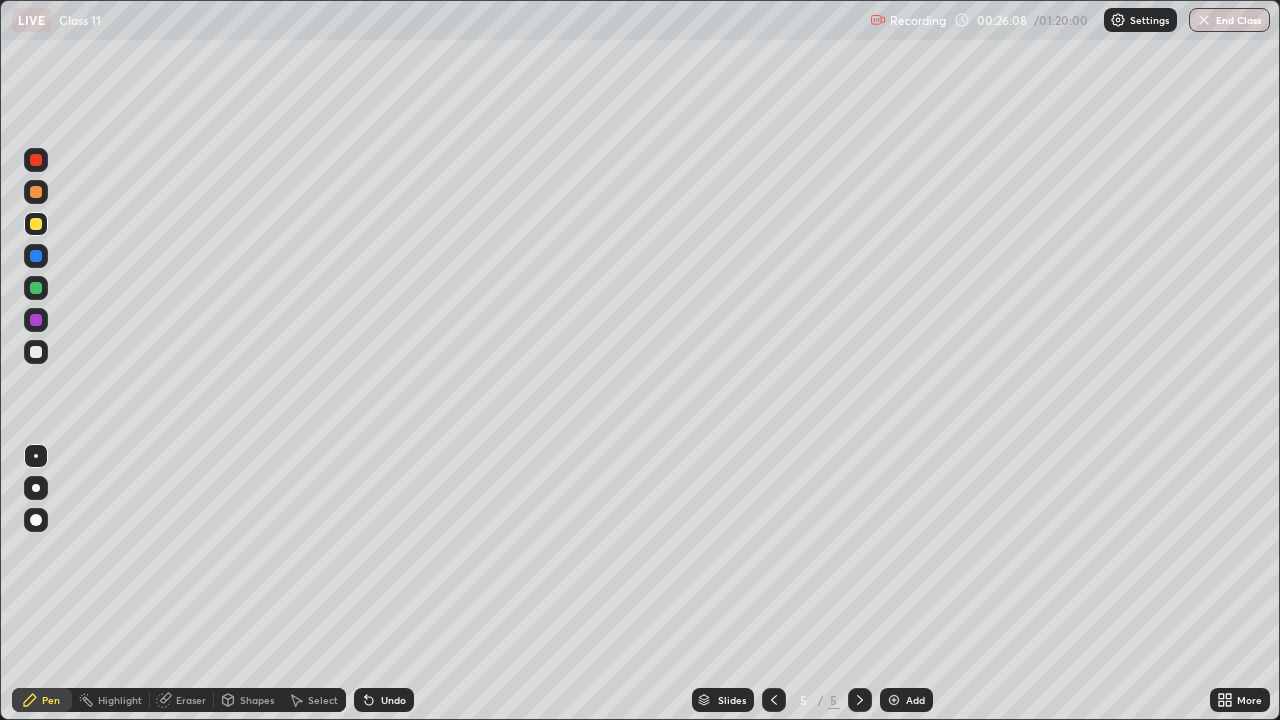 click at bounding box center [36, 352] 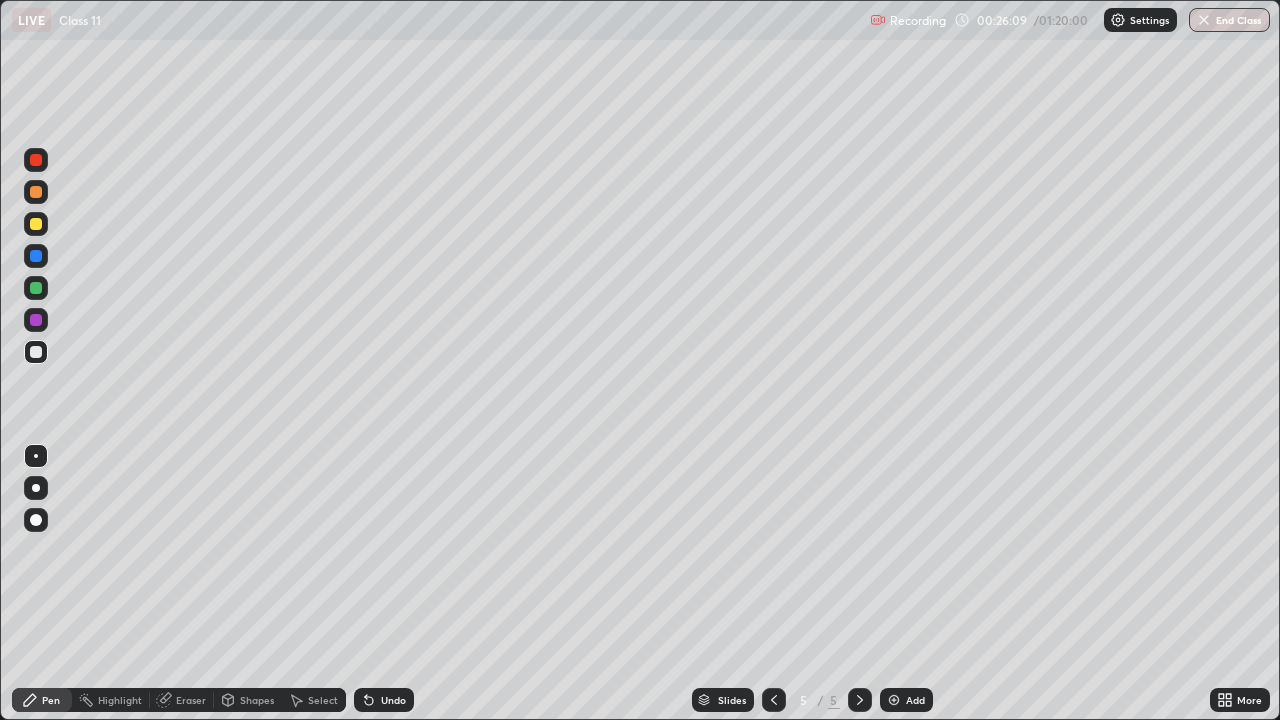 click at bounding box center (36, 352) 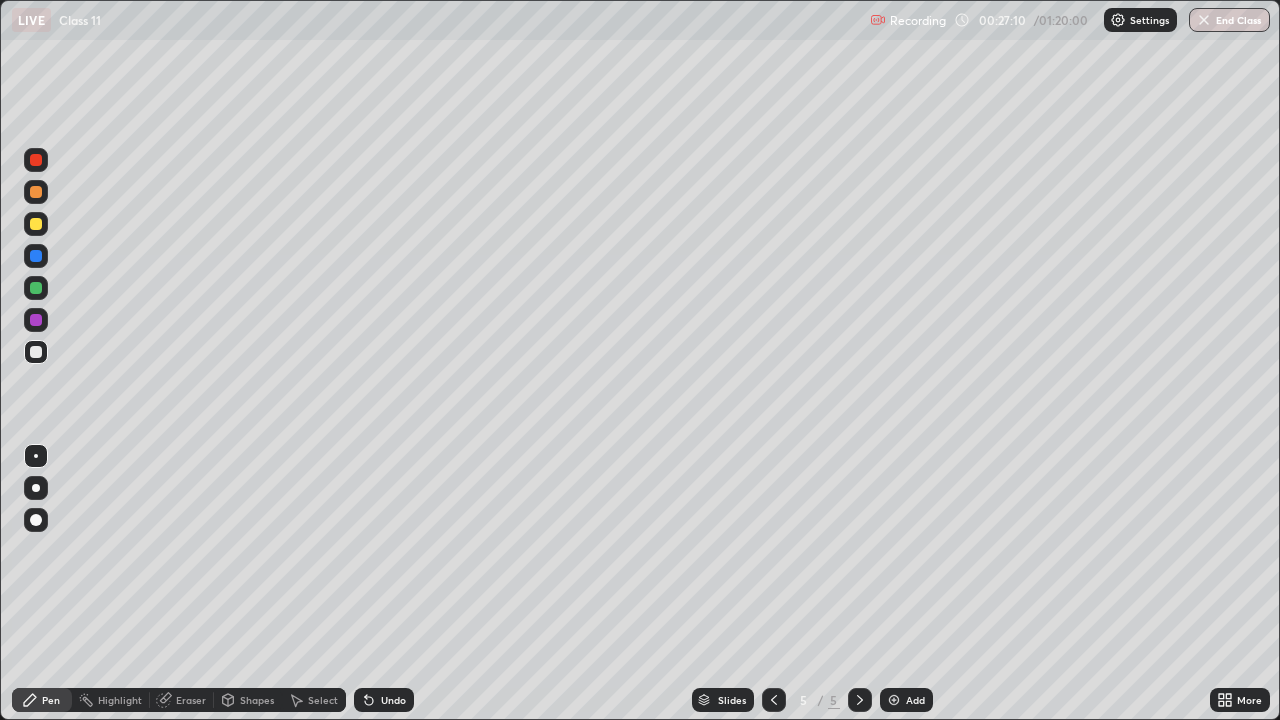 click on "Undo" at bounding box center (393, 700) 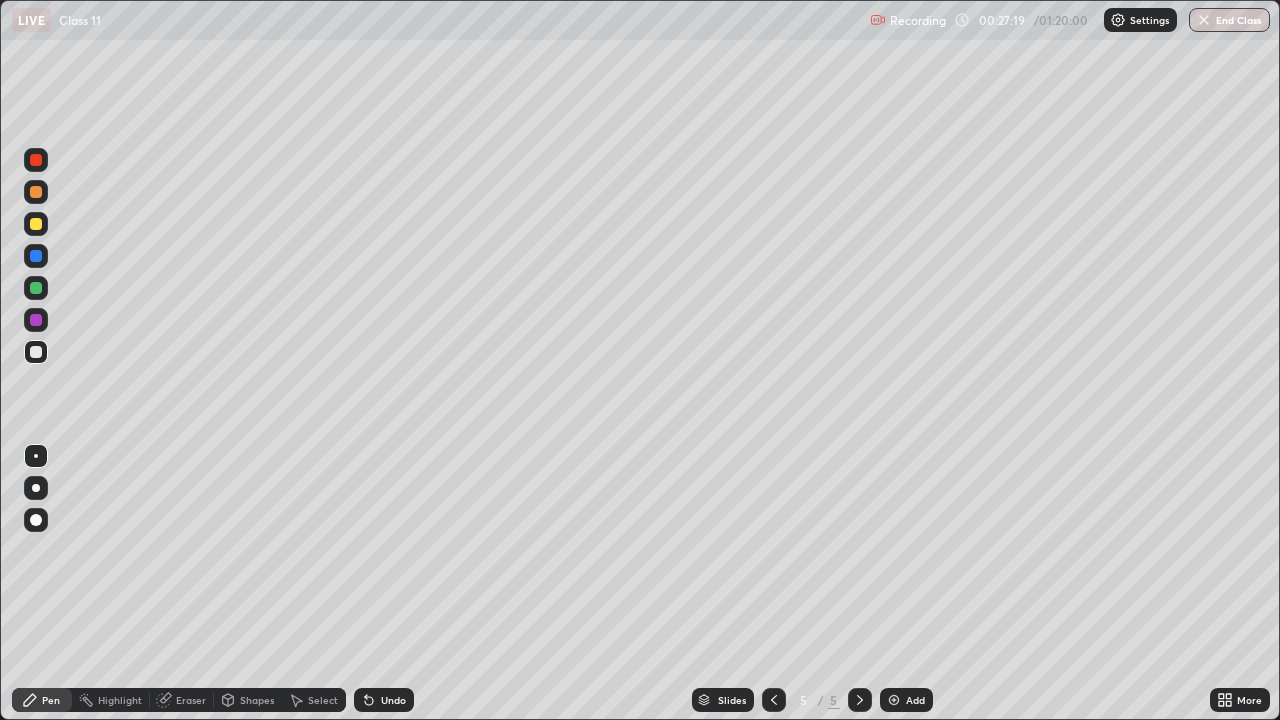 click at bounding box center [36, 224] 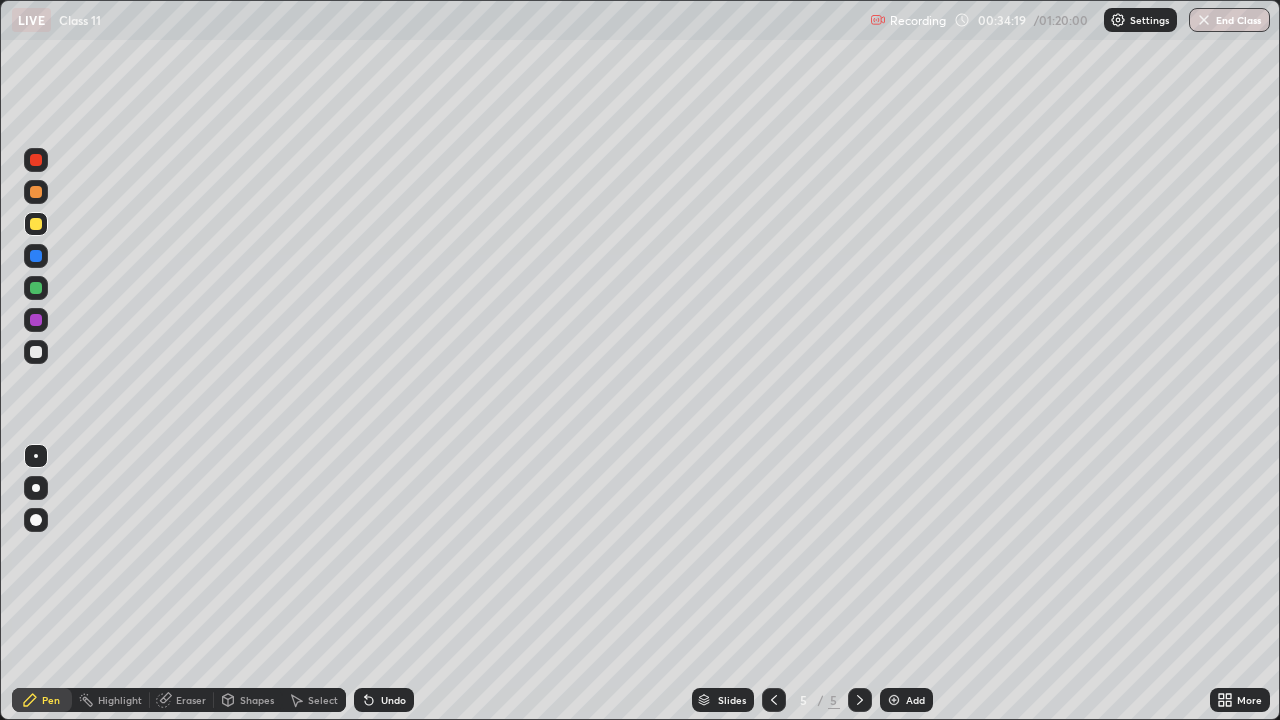 click 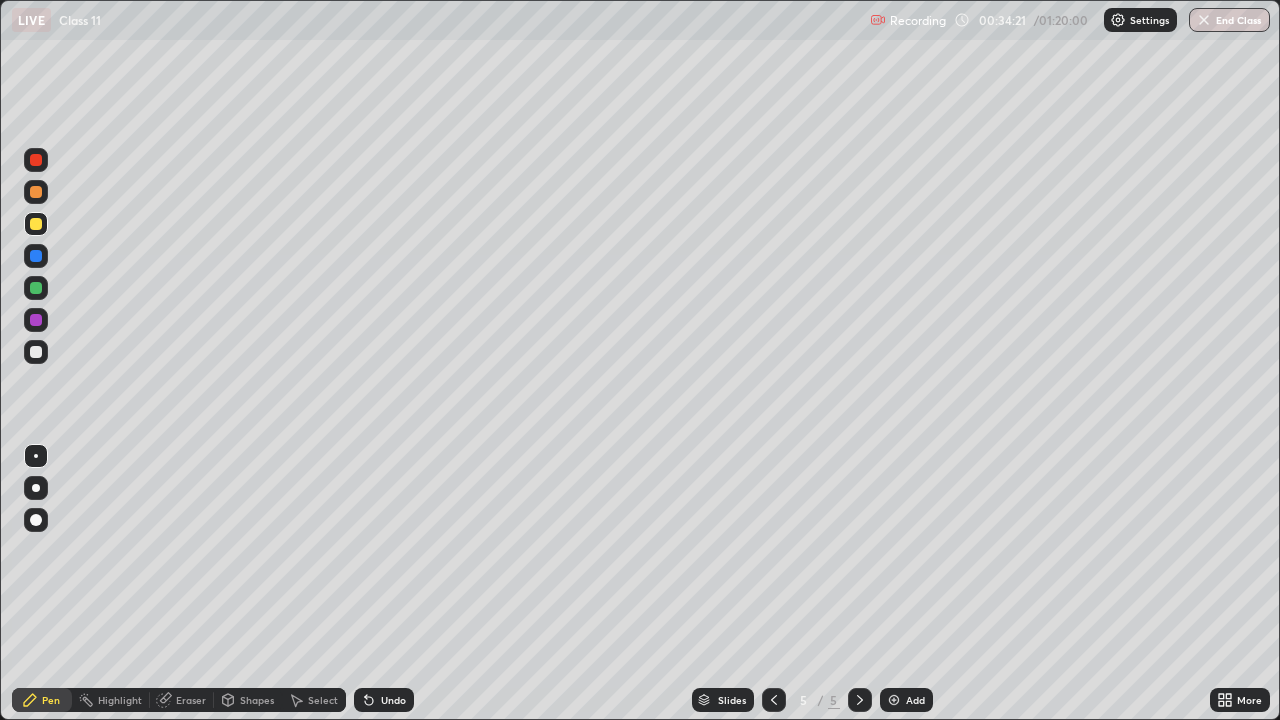 click on "Add" at bounding box center (906, 700) 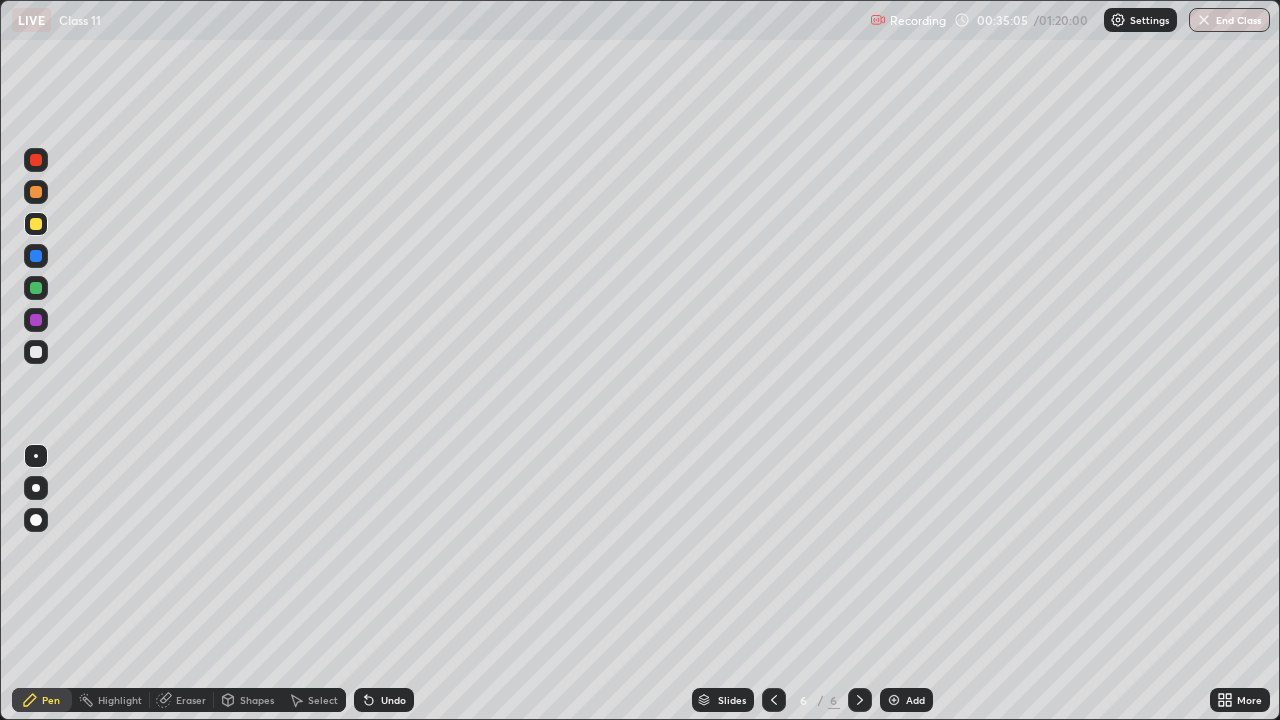 click at bounding box center (36, 352) 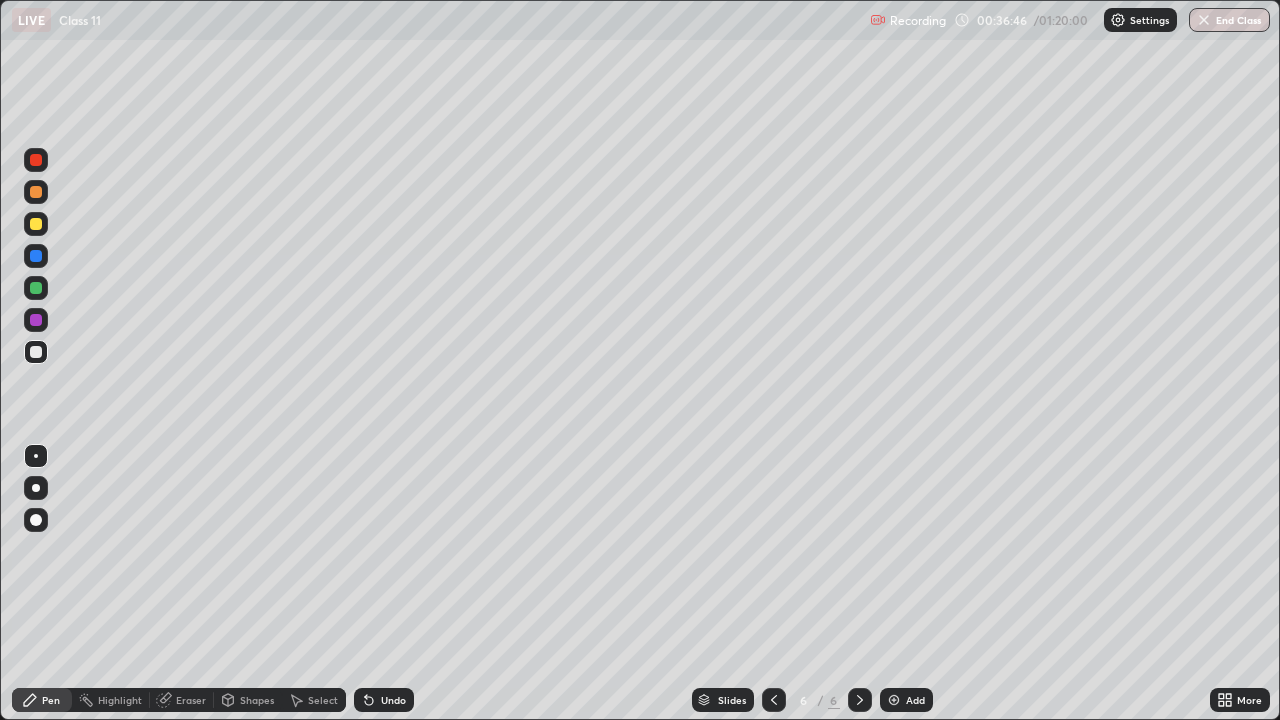 click at bounding box center [36, 224] 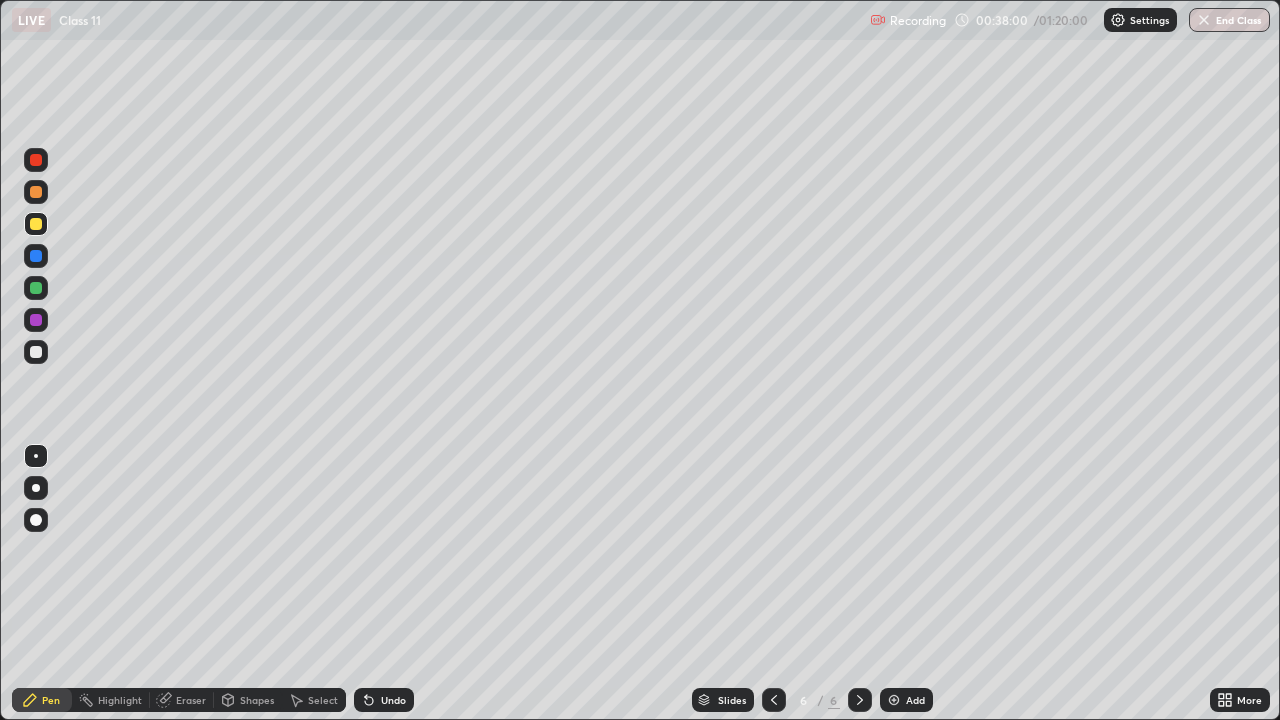 click at bounding box center (36, 352) 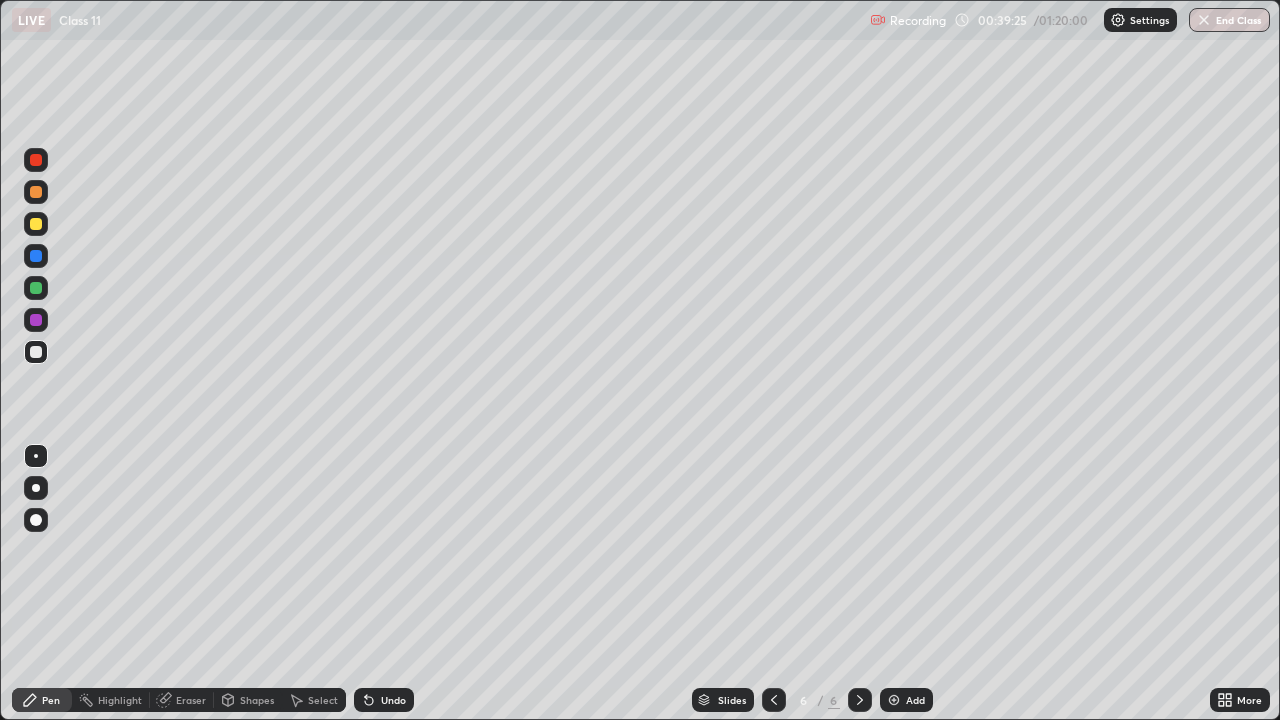 click on "Select" at bounding box center (323, 700) 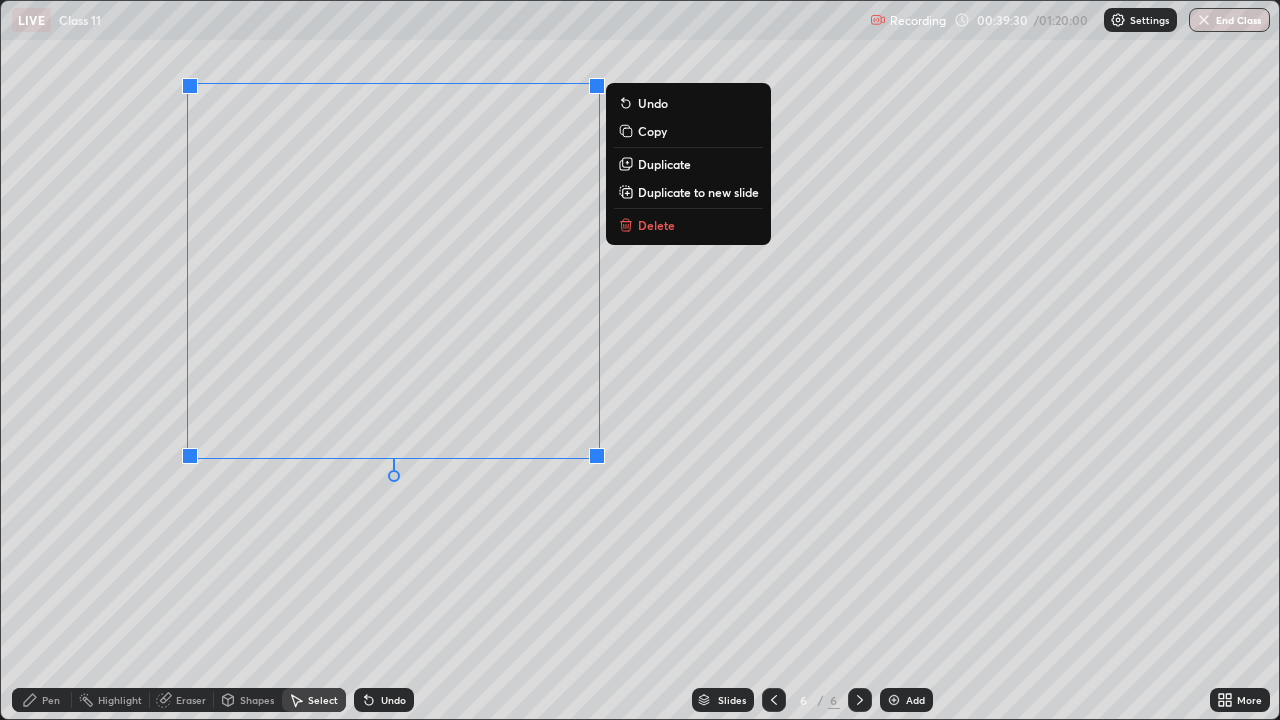 click on "Delete" at bounding box center (656, 225) 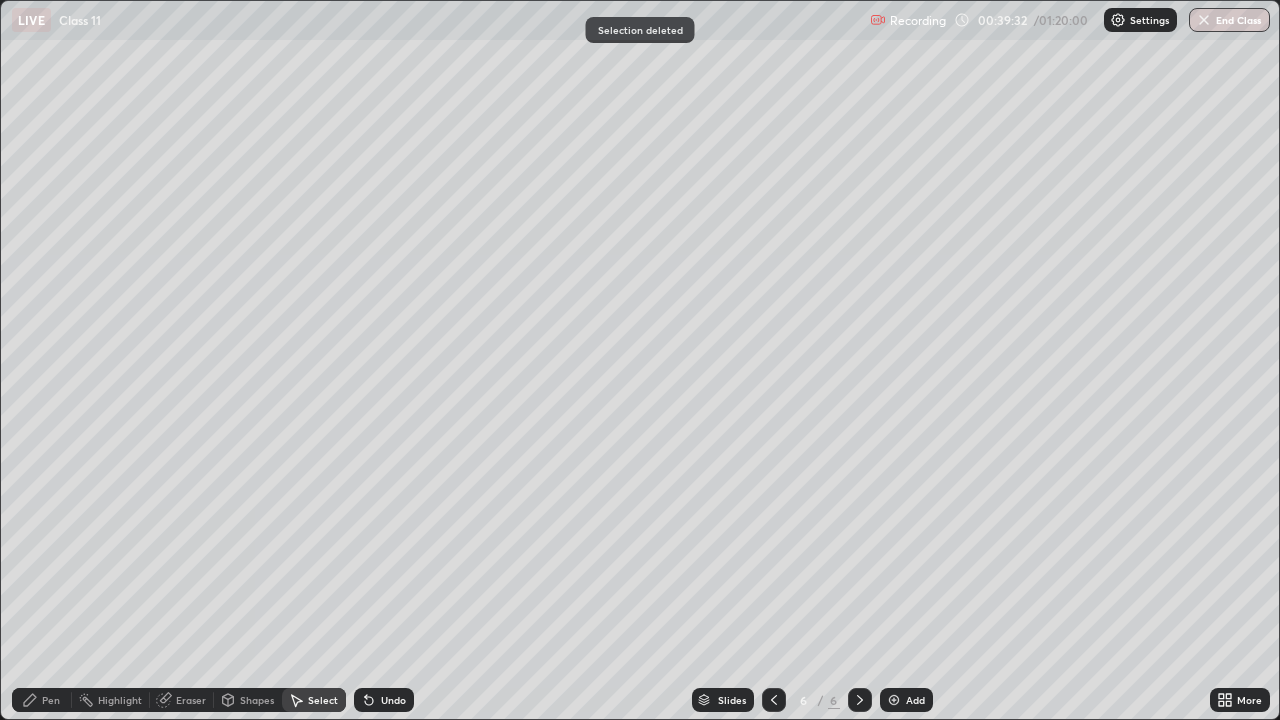 click on "Eraser" at bounding box center (191, 700) 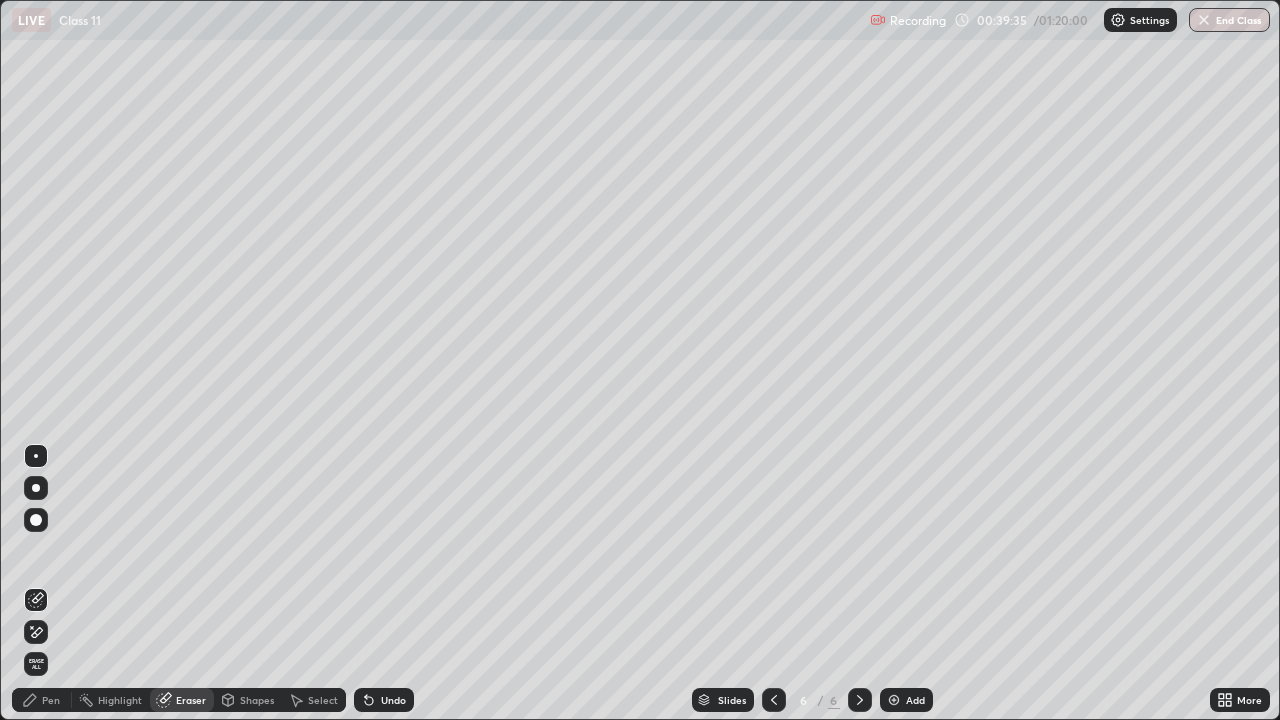 click on "Pen" at bounding box center [51, 700] 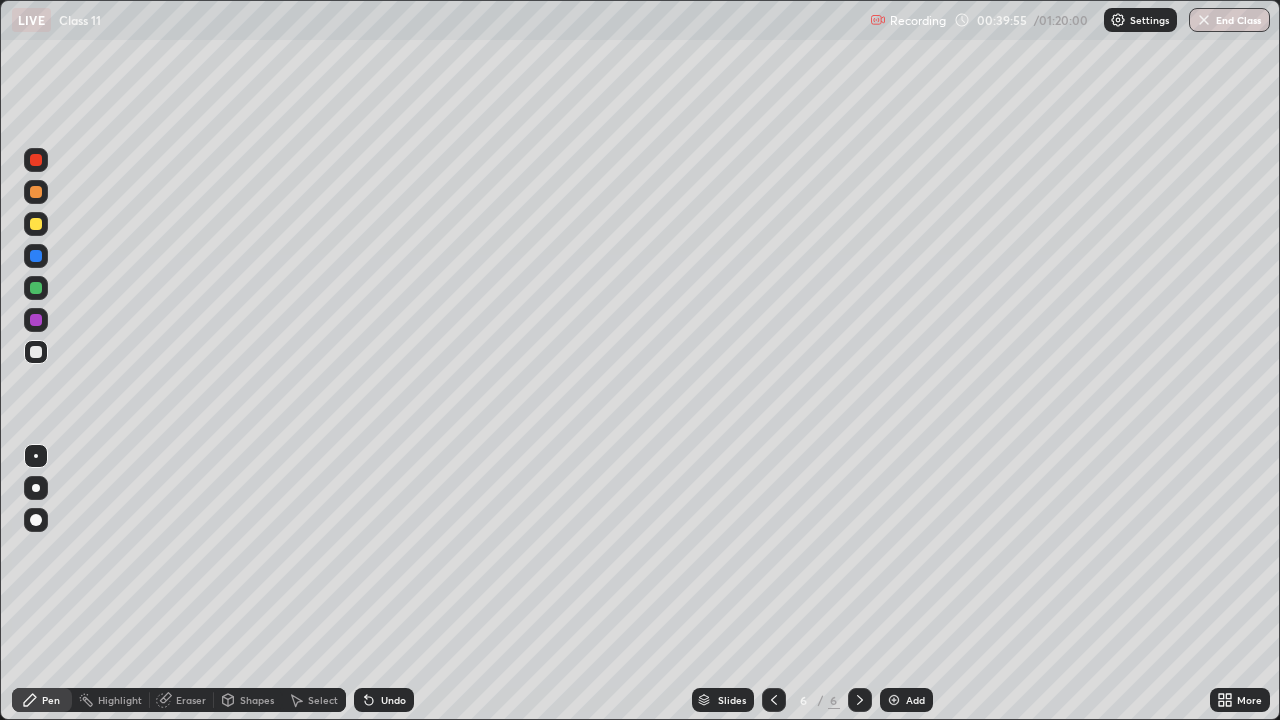 click at bounding box center [36, 224] 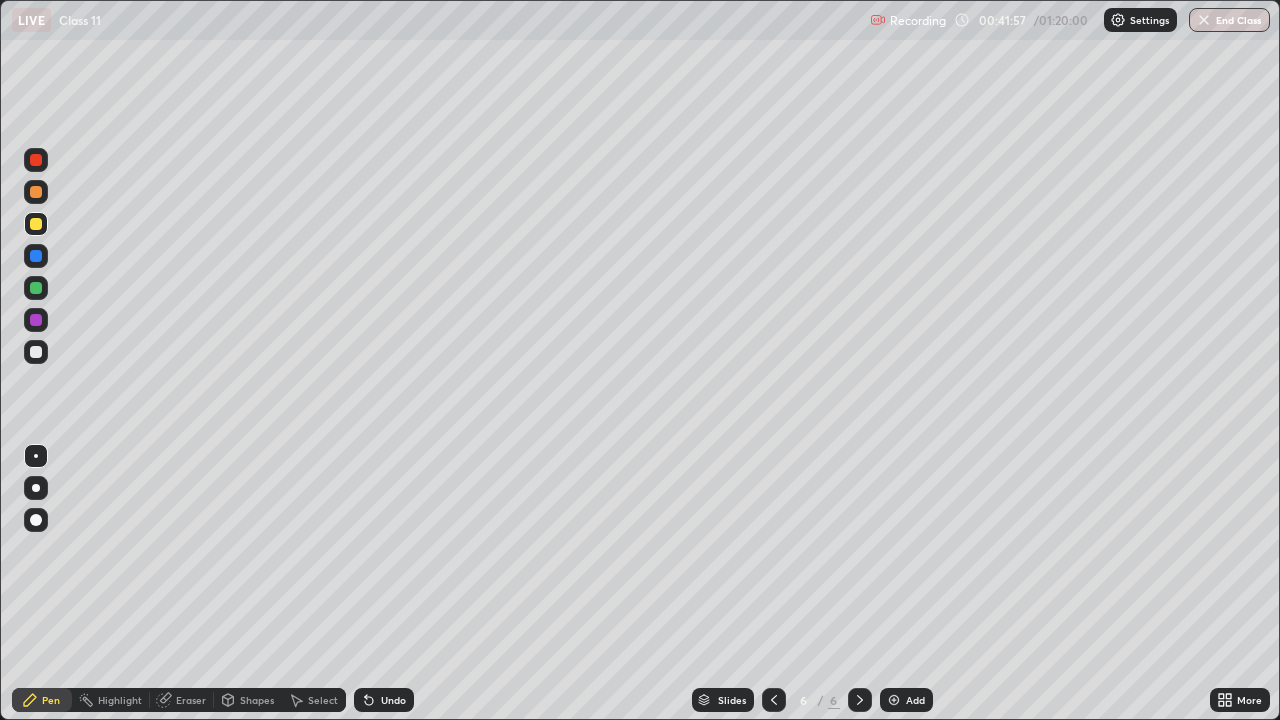 click at bounding box center [860, 700] 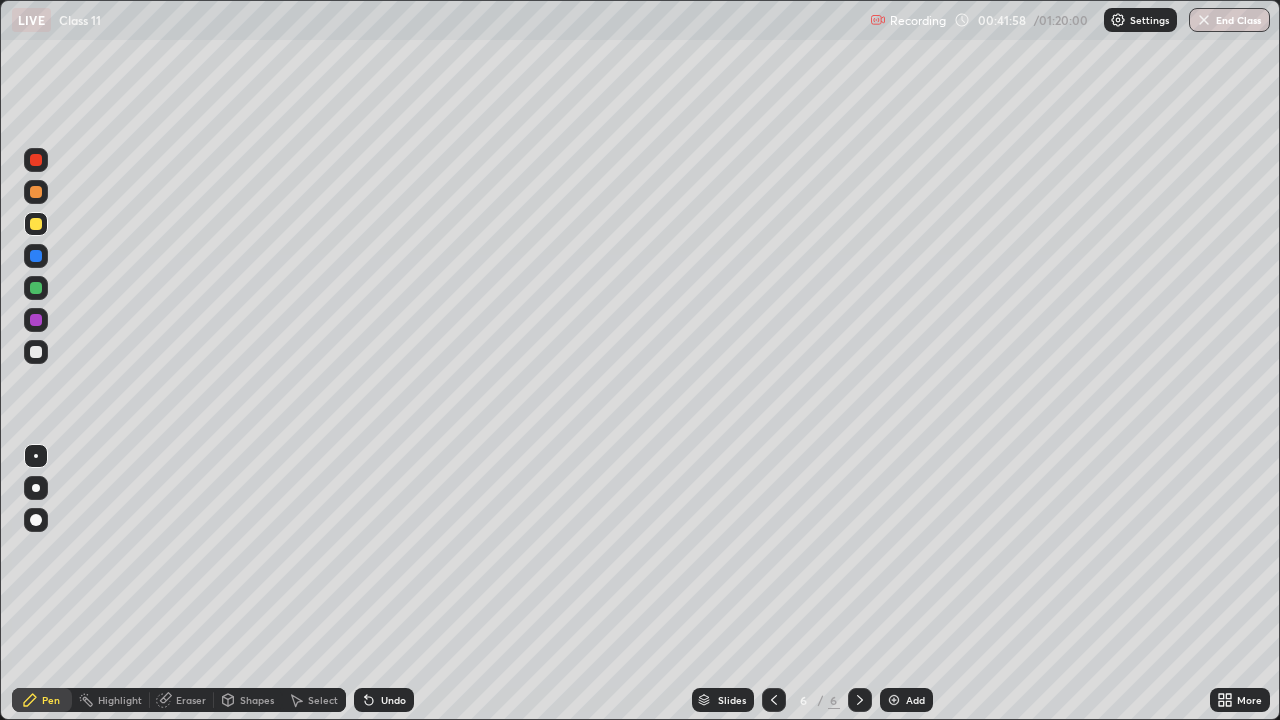 click on "Add" at bounding box center (915, 700) 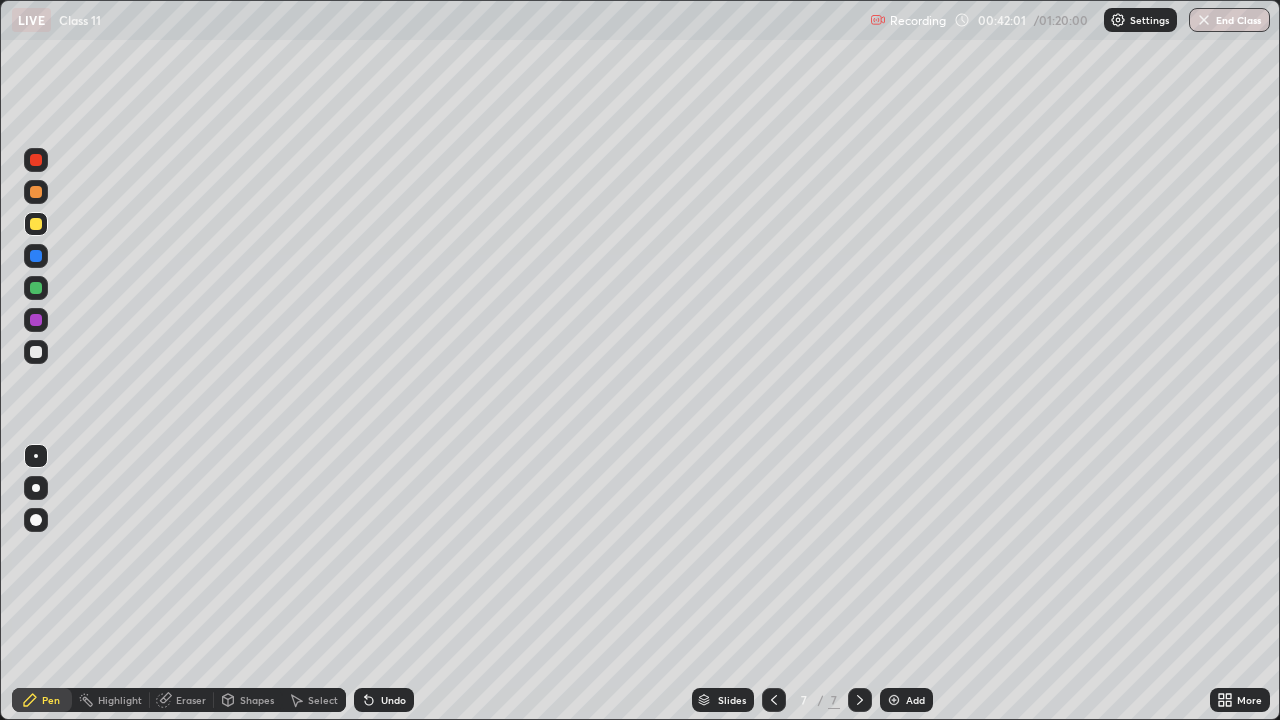 click 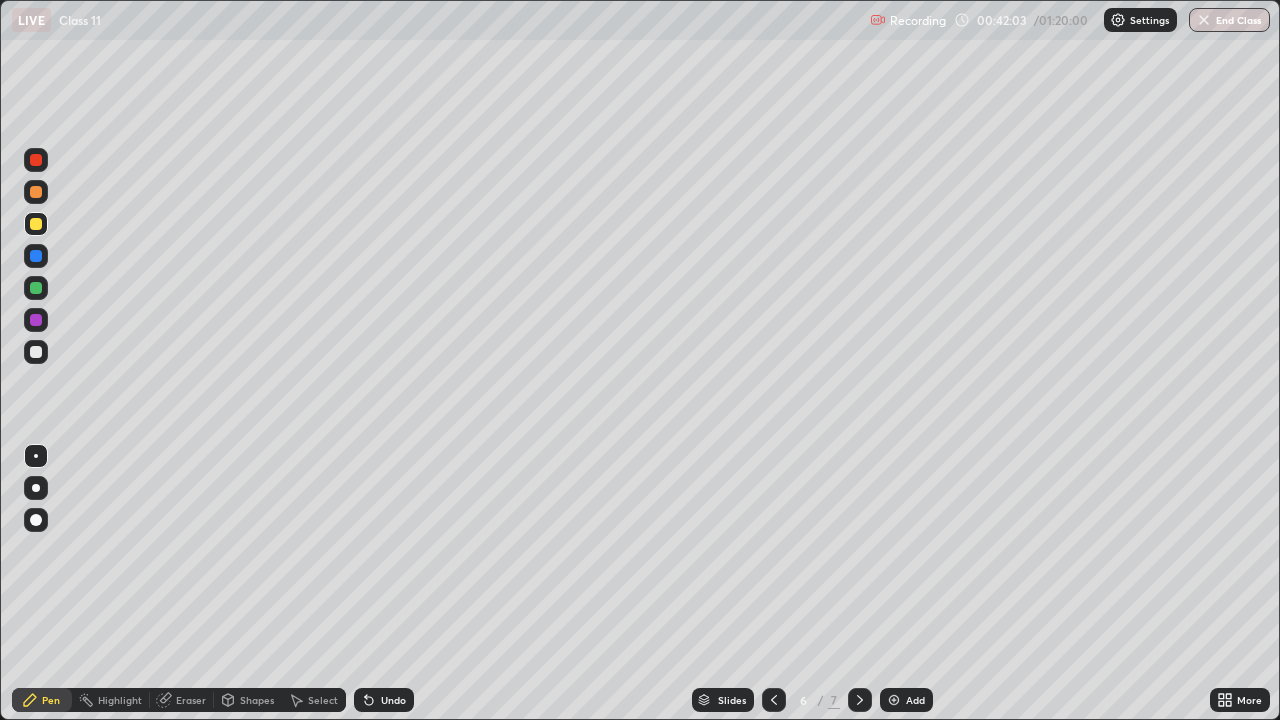 click 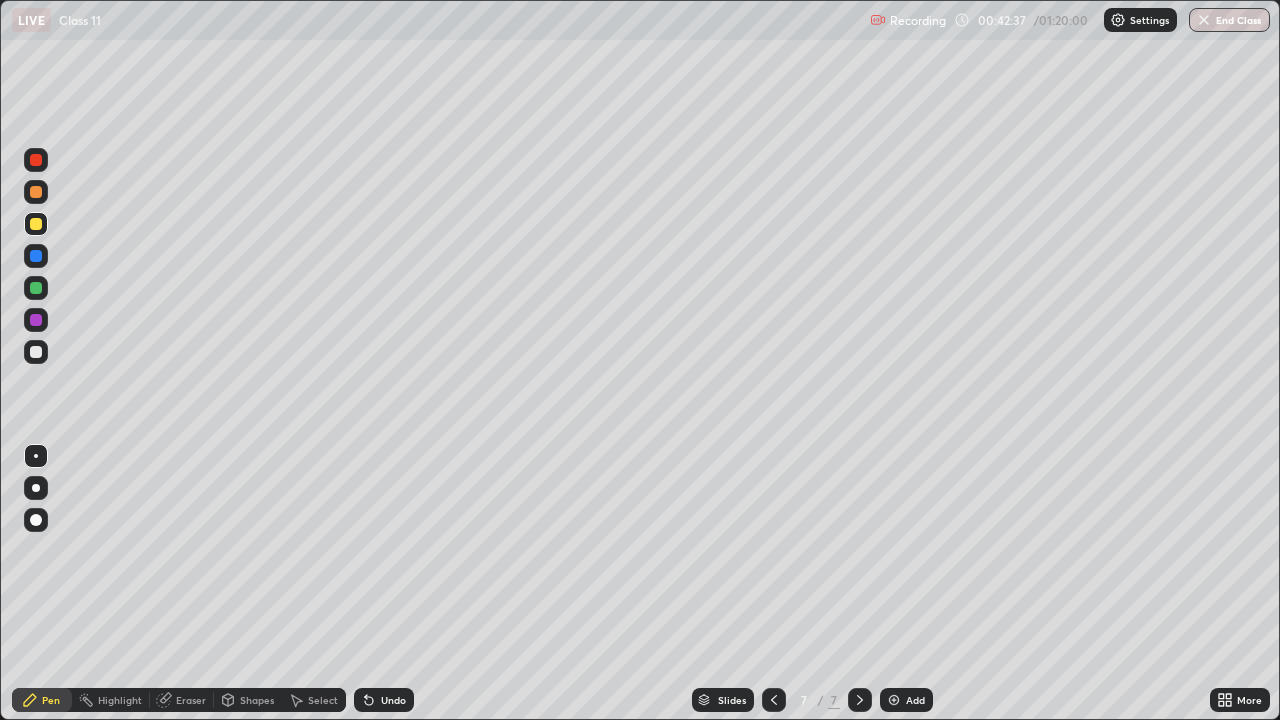 click at bounding box center (36, 352) 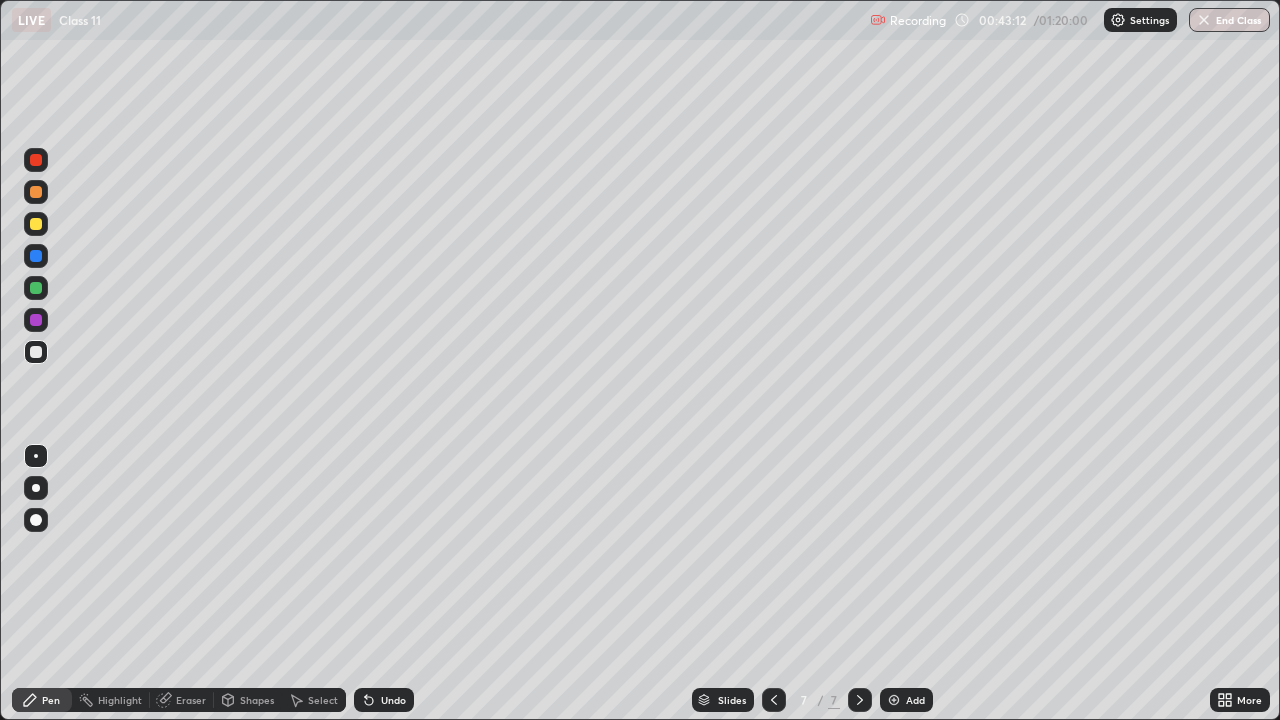 click on "Eraser" at bounding box center (191, 700) 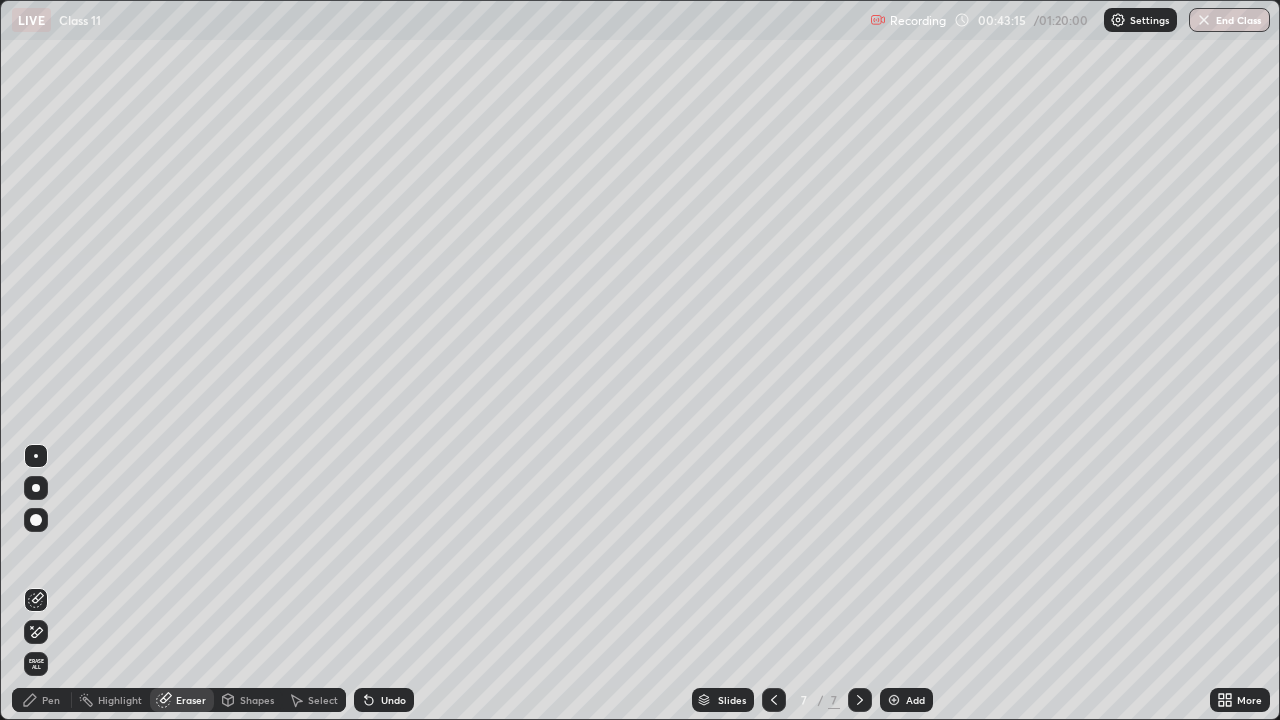 click on "Pen" at bounding box center [51, 700] 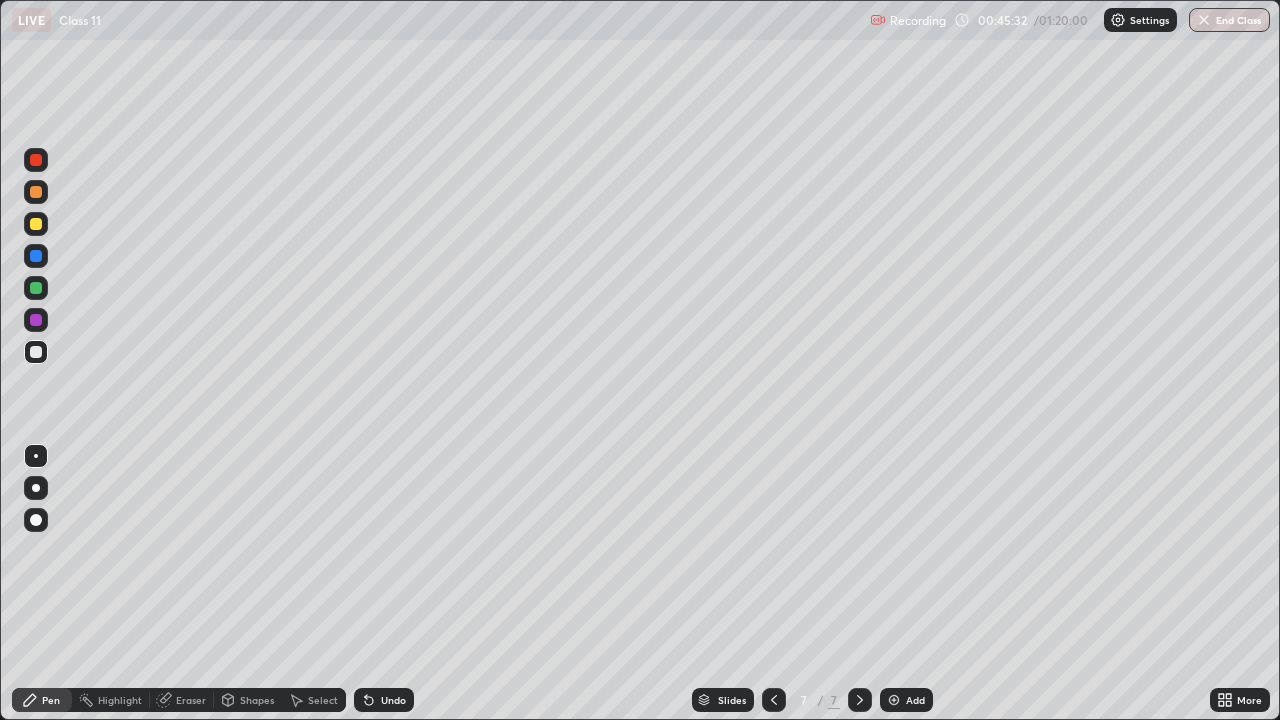 click at bounding box center (36, 224) 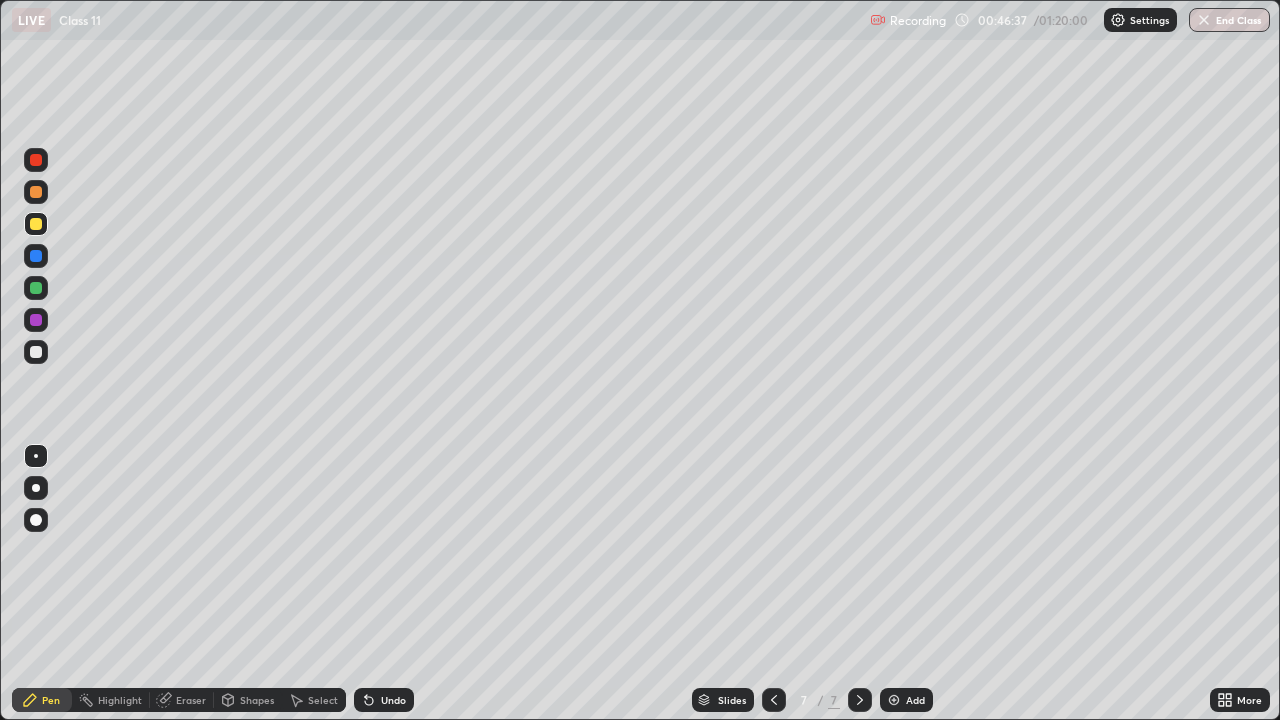 click at bounding box center [36, 352] 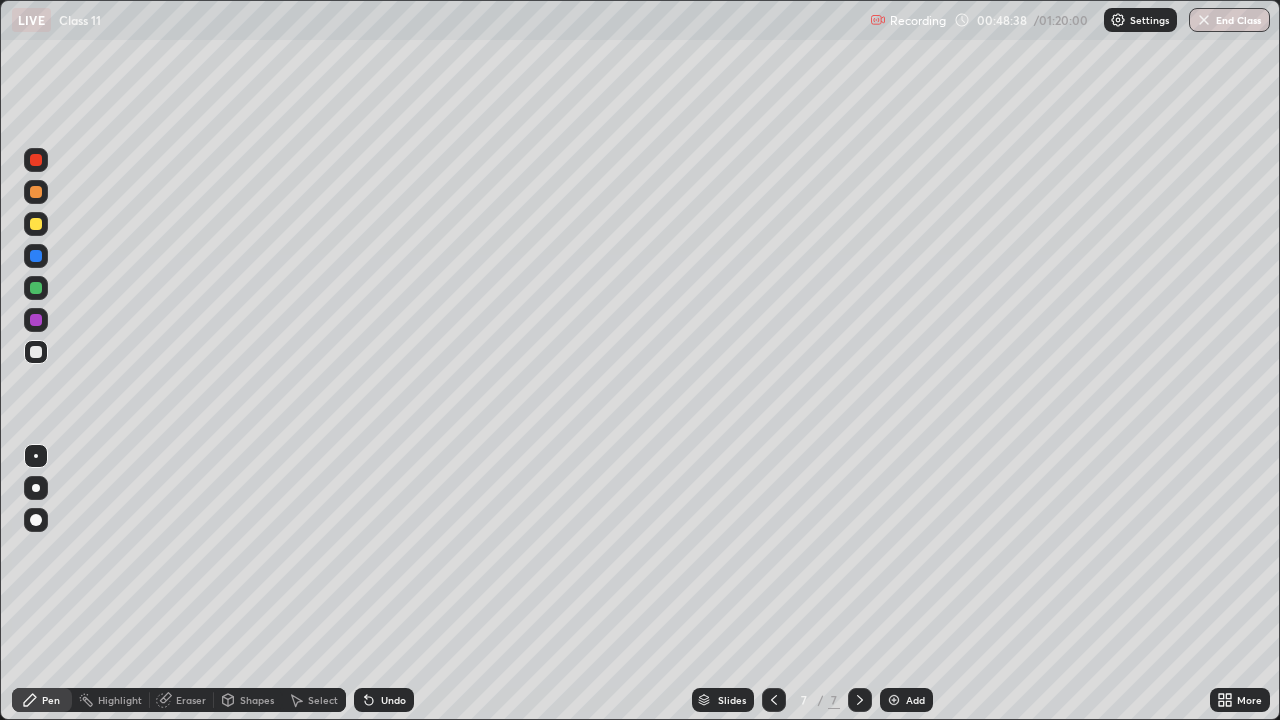 click 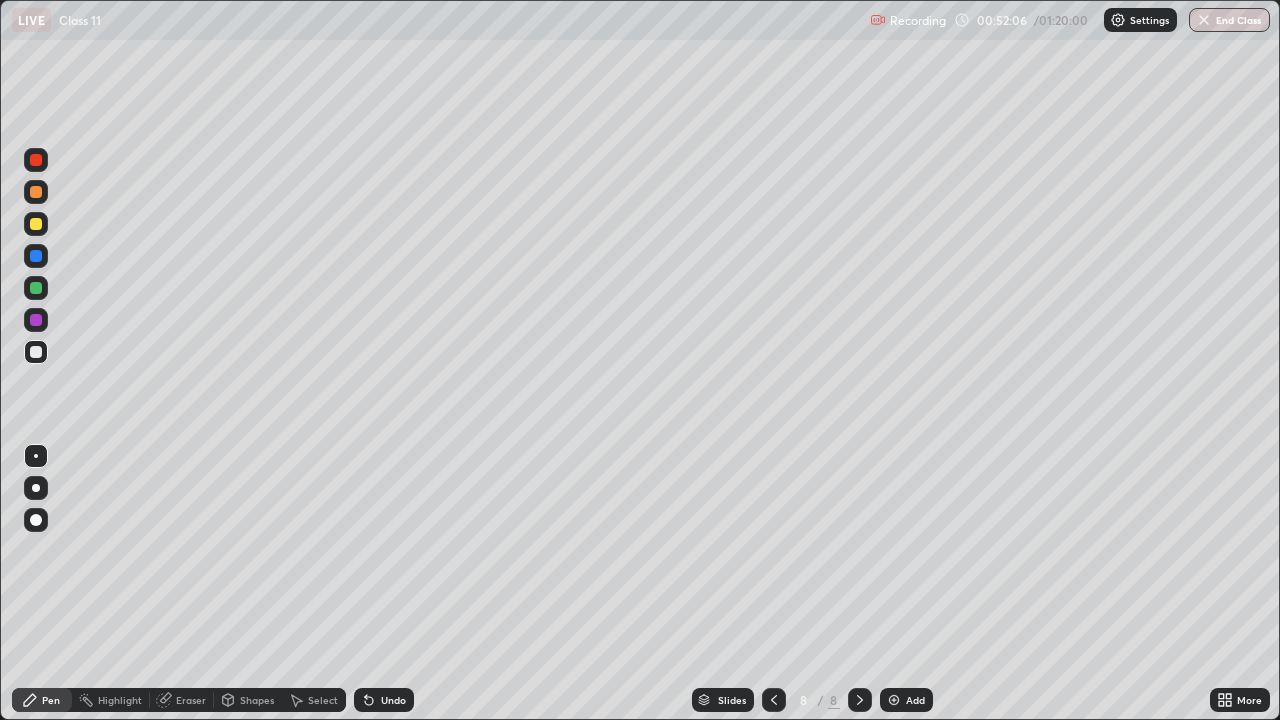 click at bounding box center (36, 224) 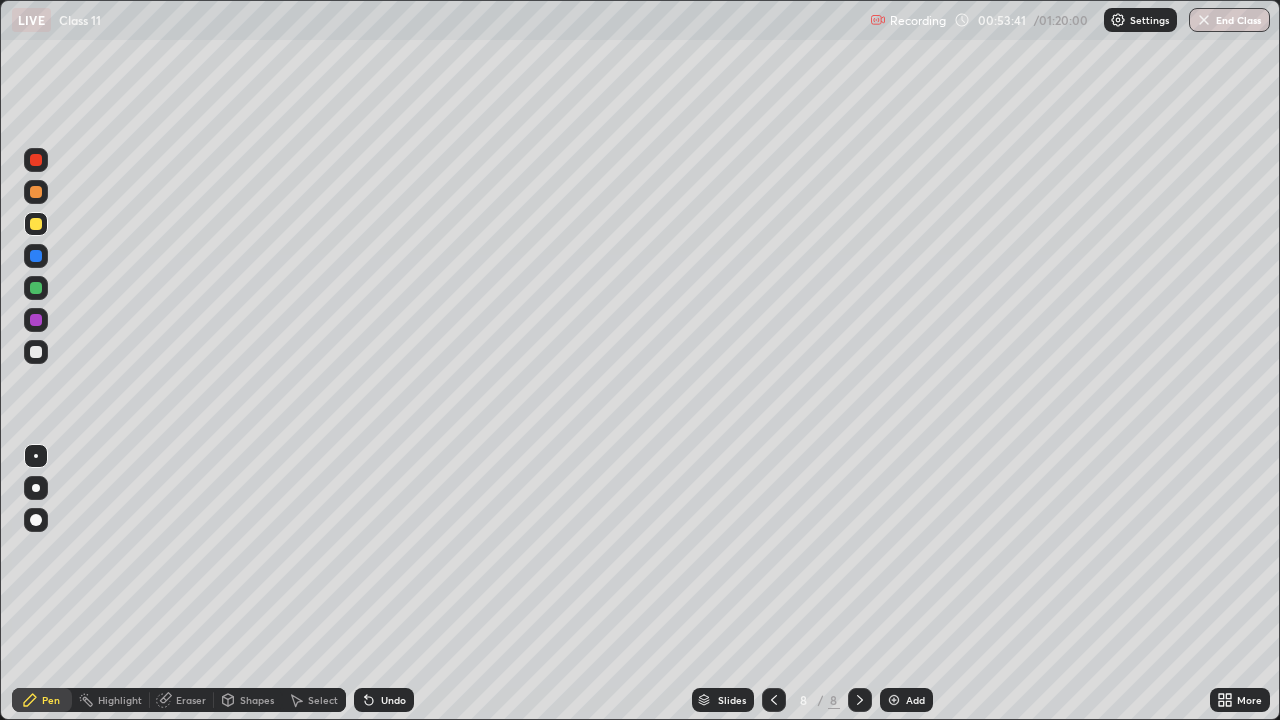 click at bounding box center [36, 352] 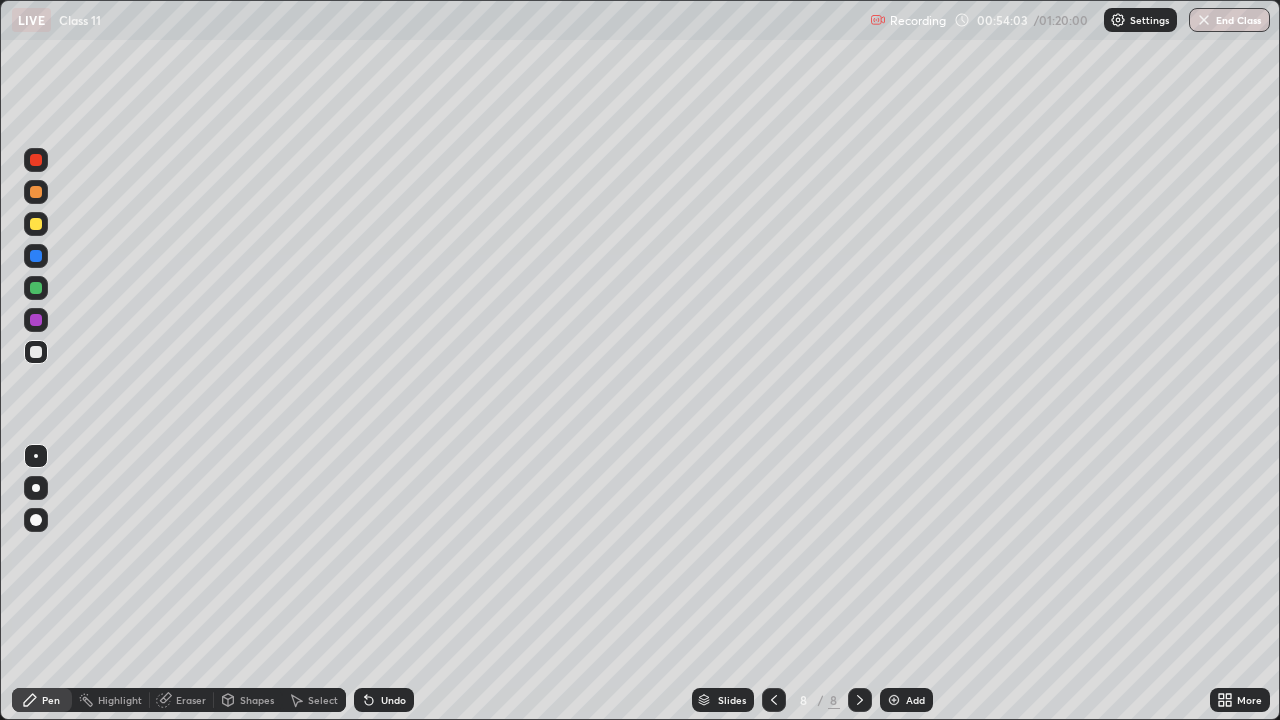 click at bounding box center [36, 224] 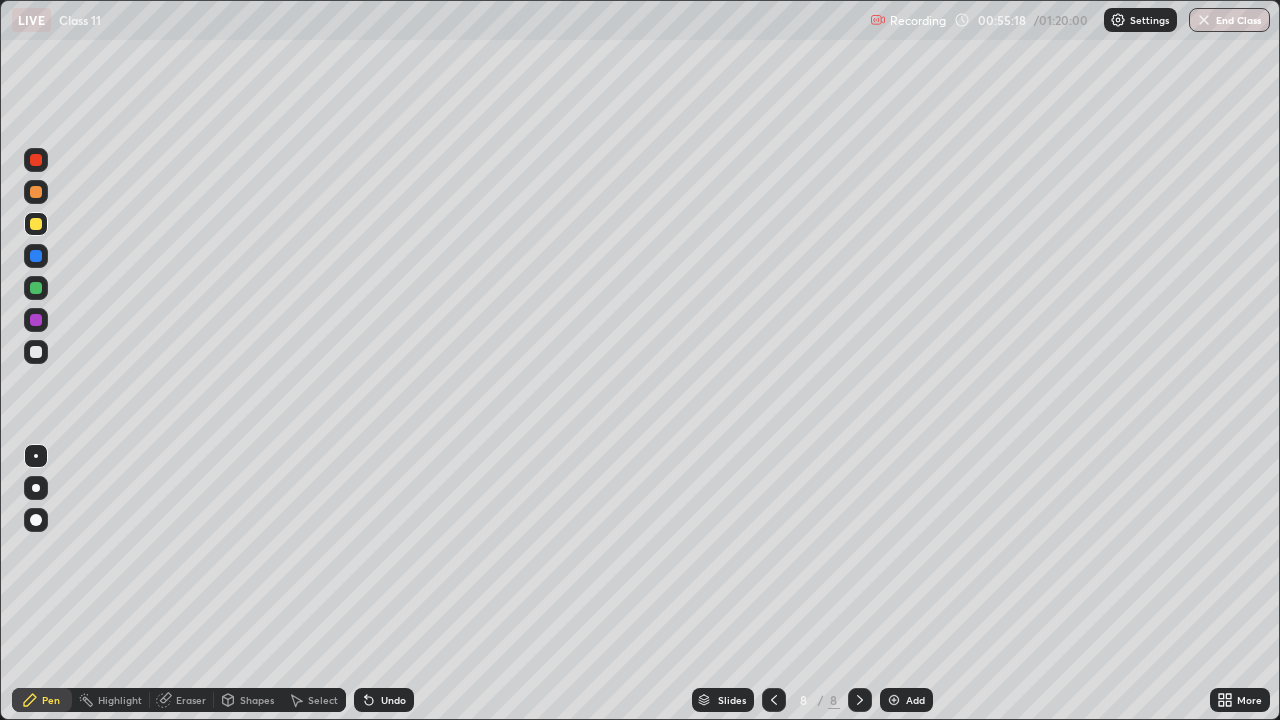 click on "Undo" at bounding box center [393, 700] 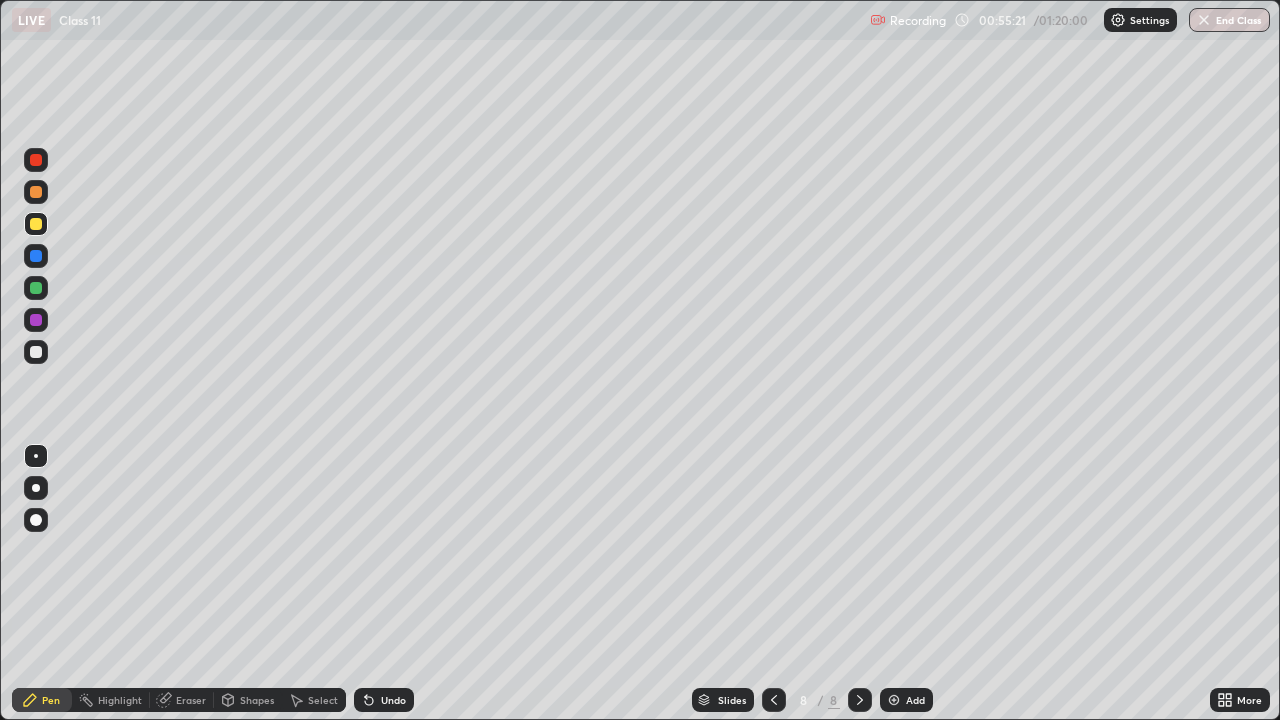 click on "Undo" at bounding box center [393, 700] 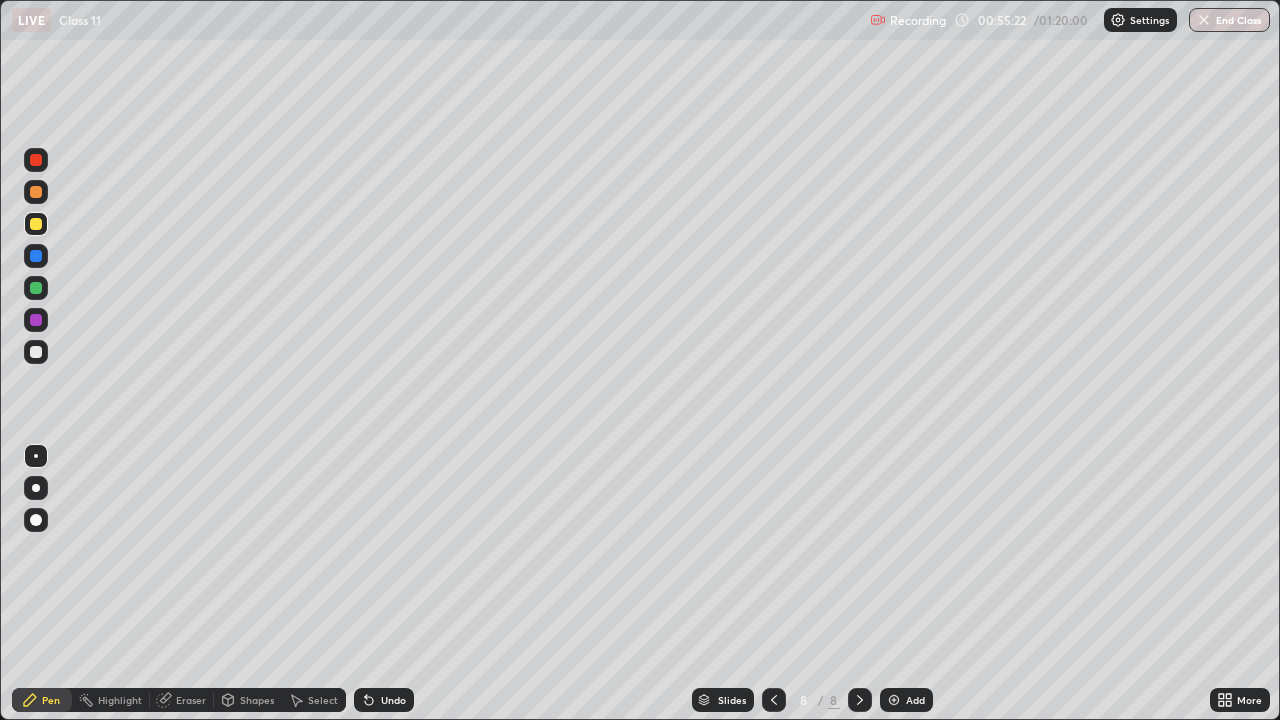 click on "Undo" at bounding box center [393, 700] 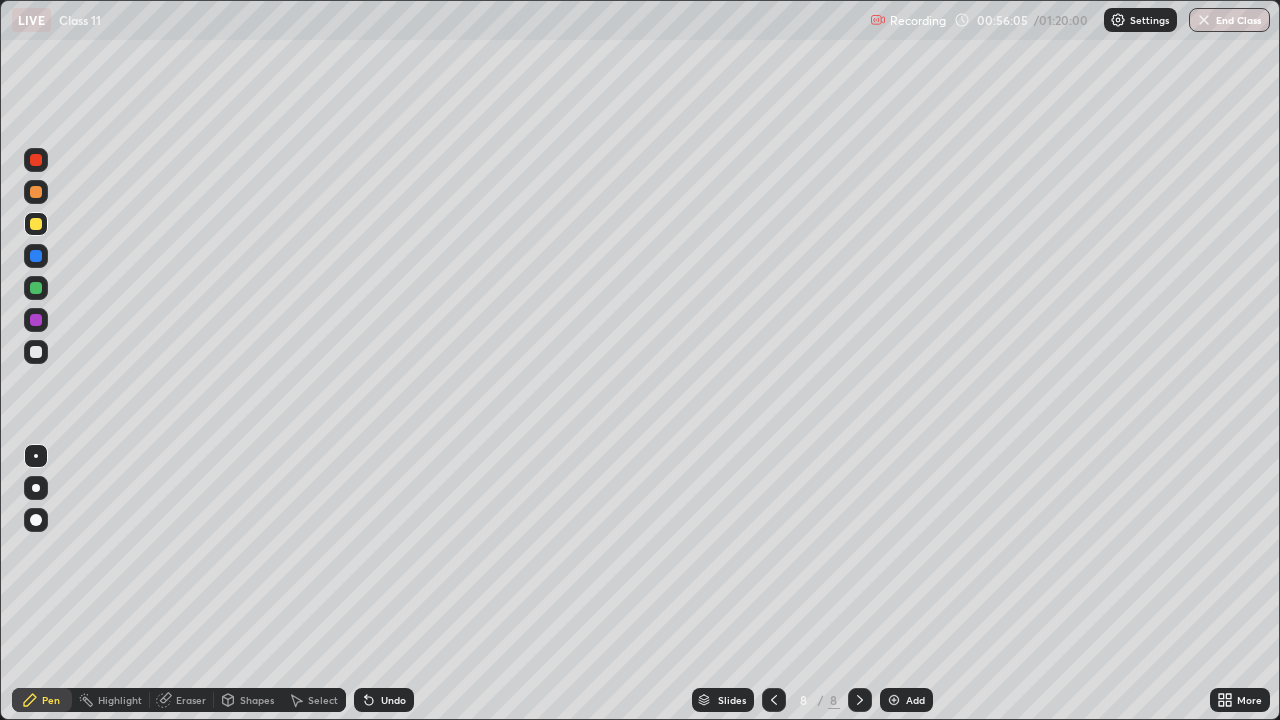 click on "Eraser" at bounding box center (191, 700) 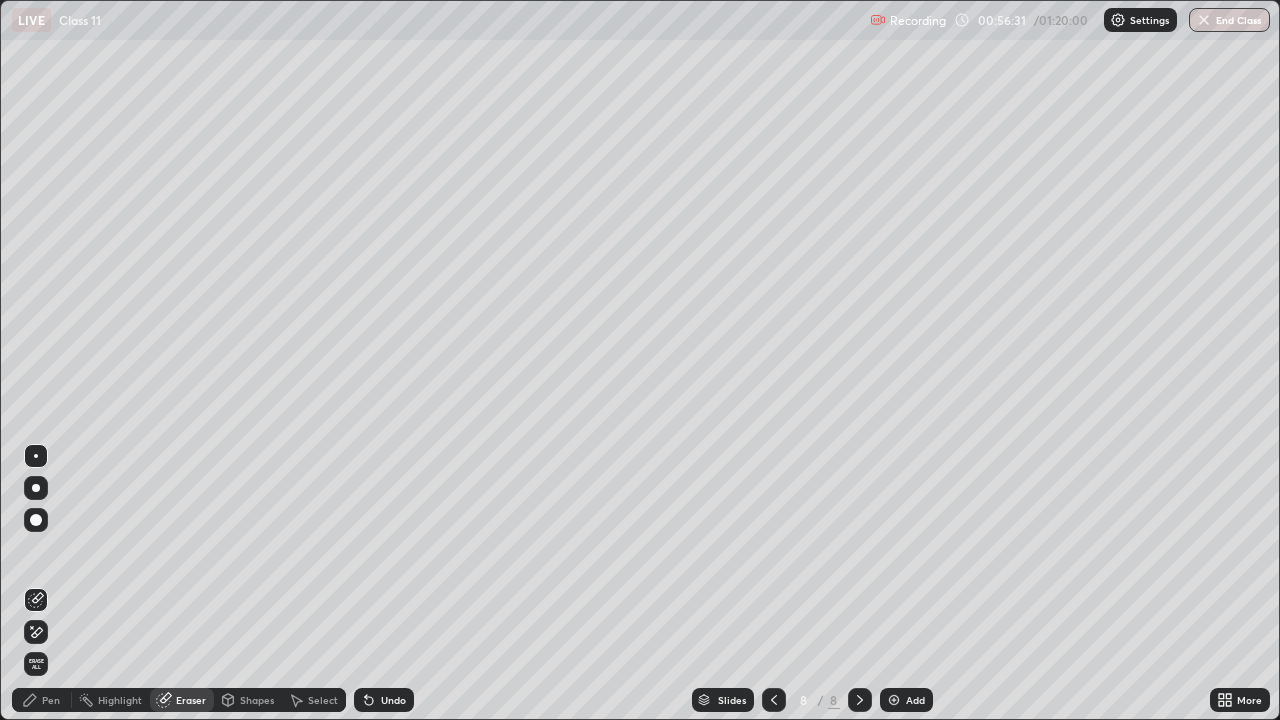click on "Pen" at bounding box center [51, 700] 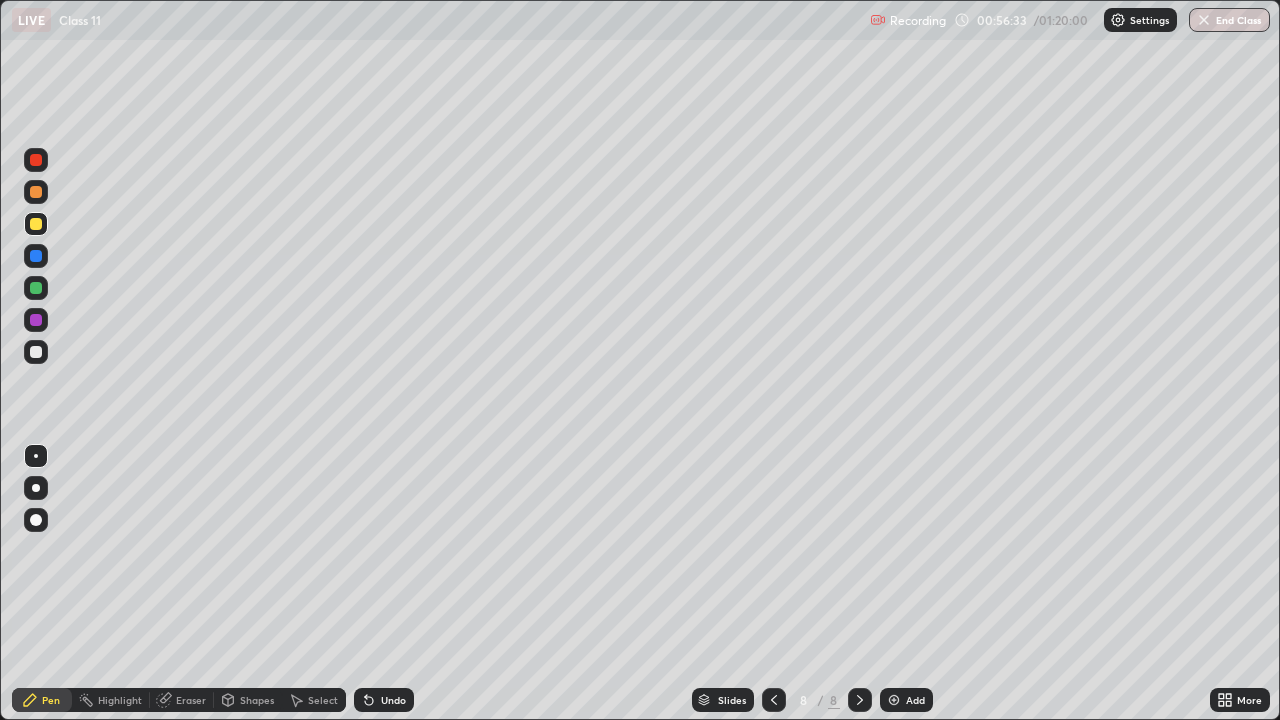click at bounding box center (36, 288) 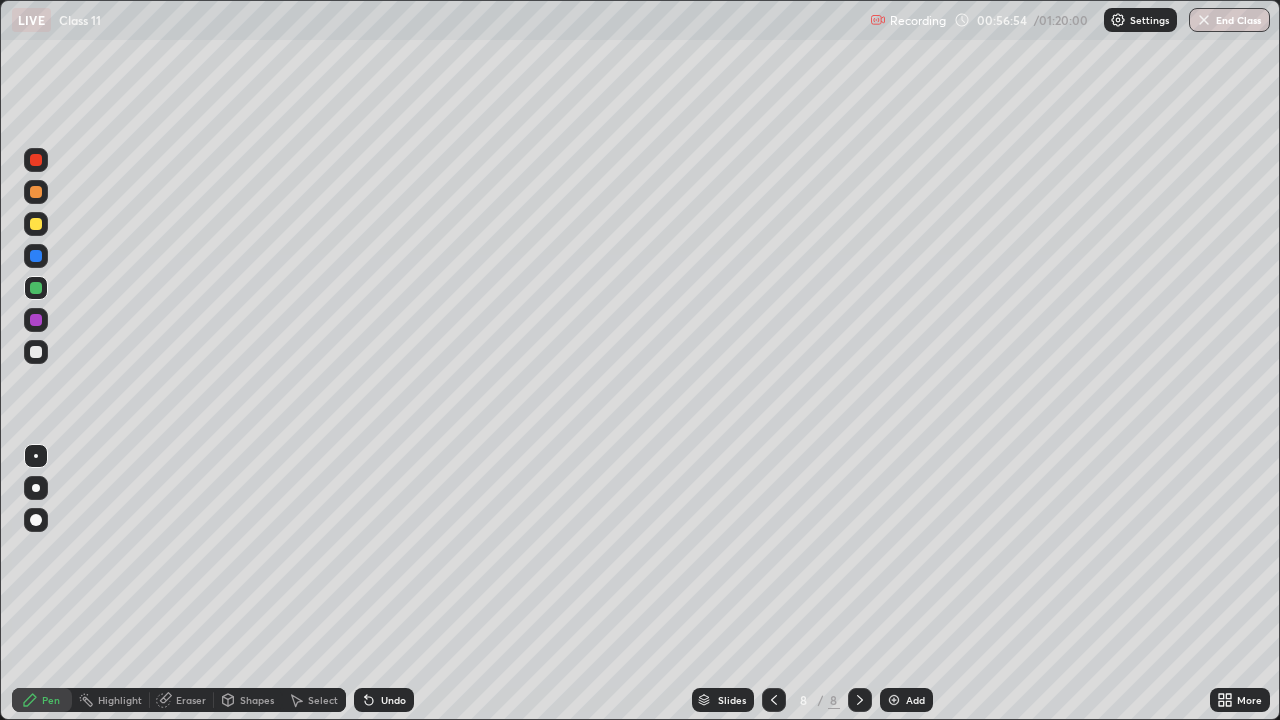 click on "Undo" at bounding box center [393, 700] 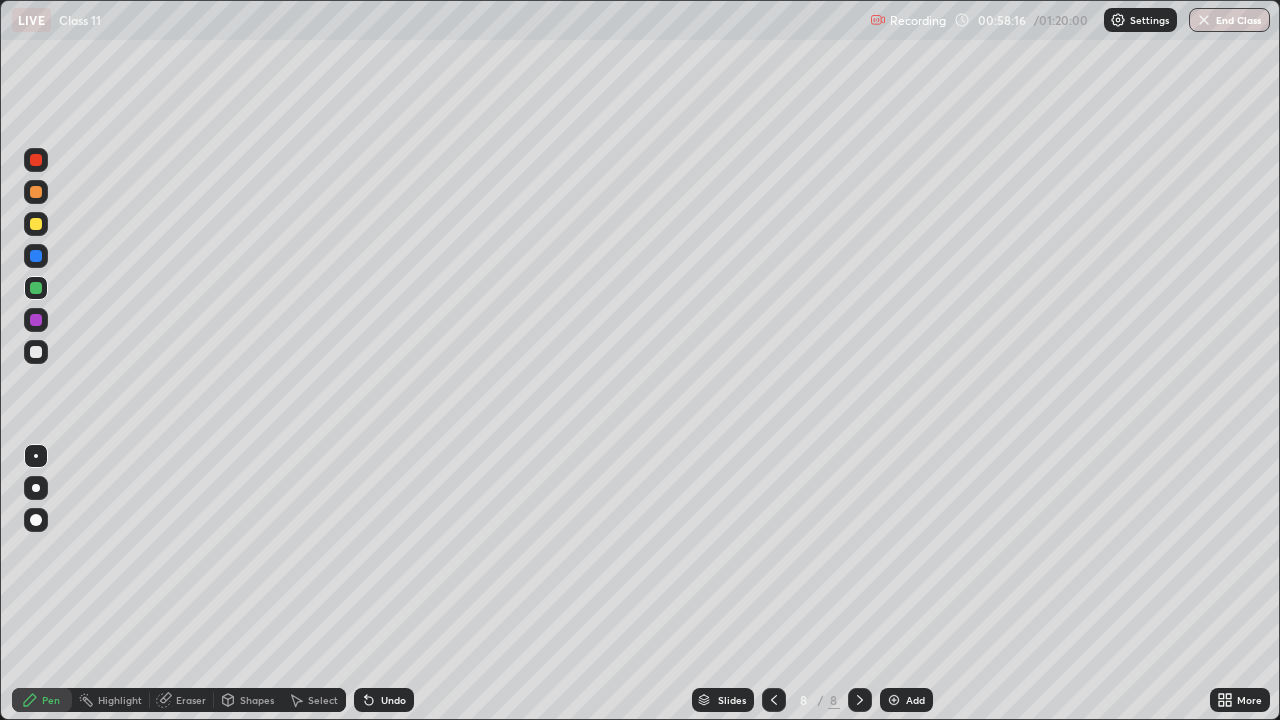click 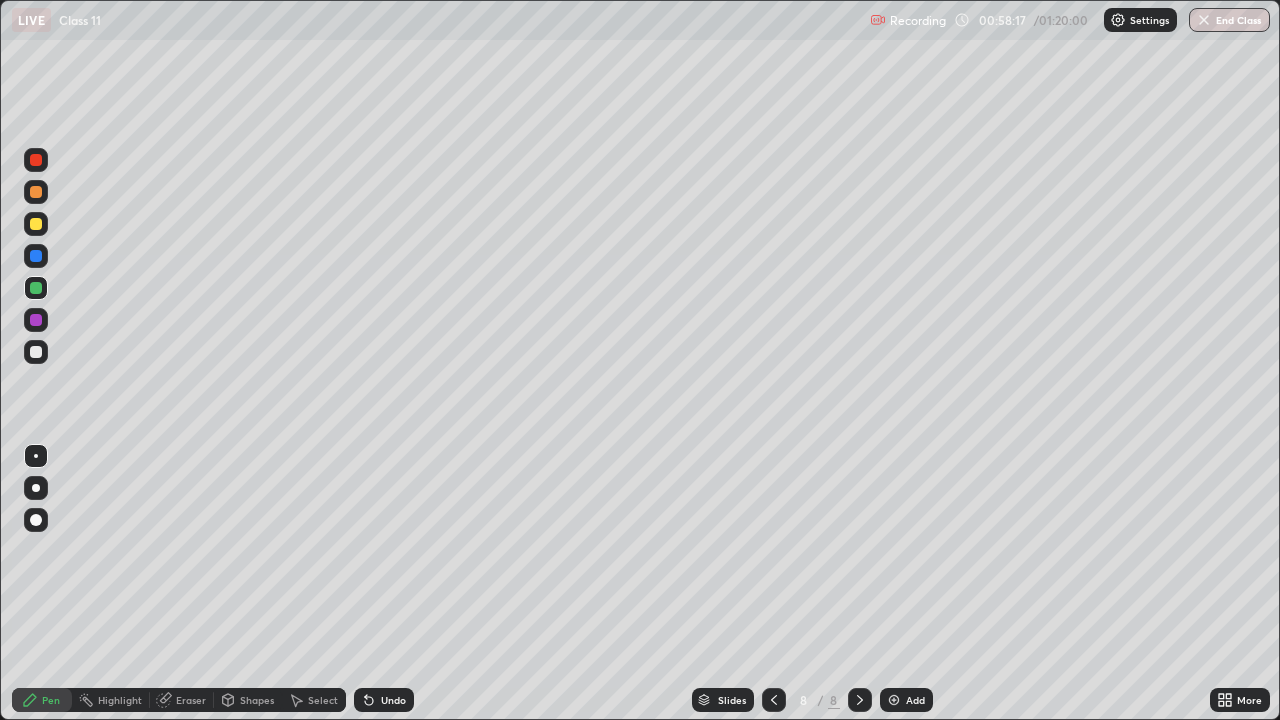 click on "Add" at bounding box center (915, 700) 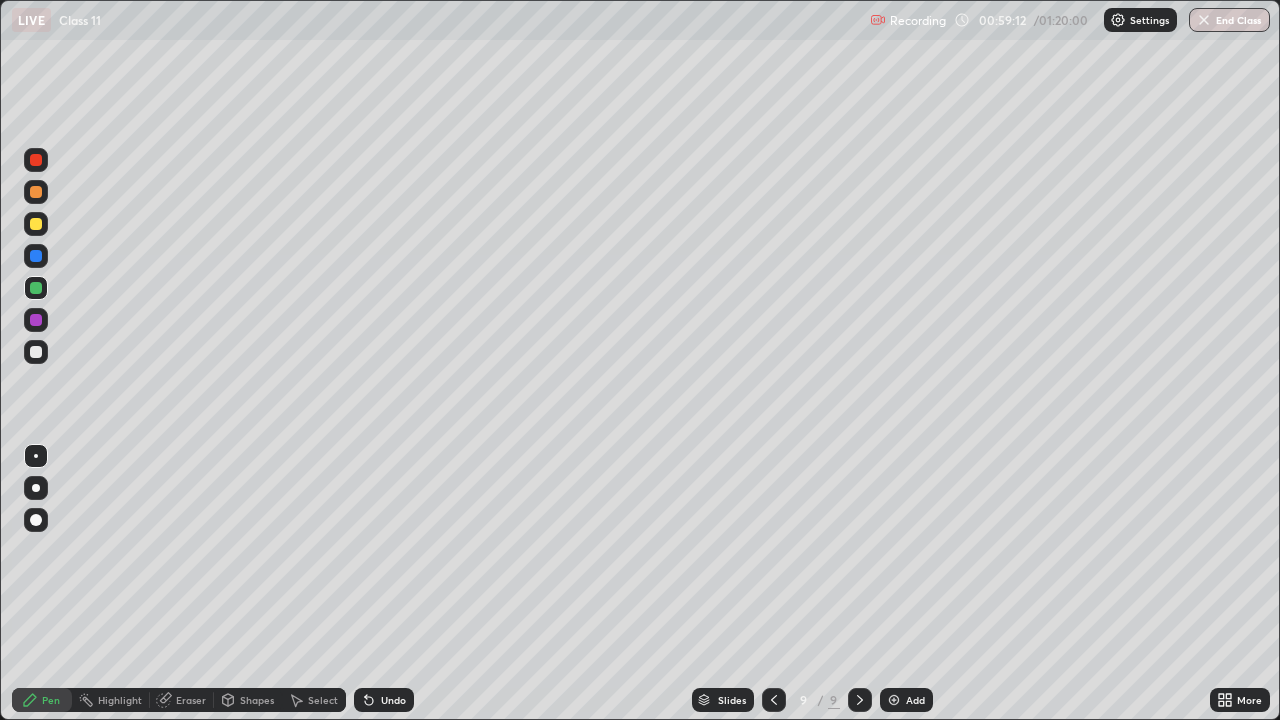 click at bounding box center (36, 352) 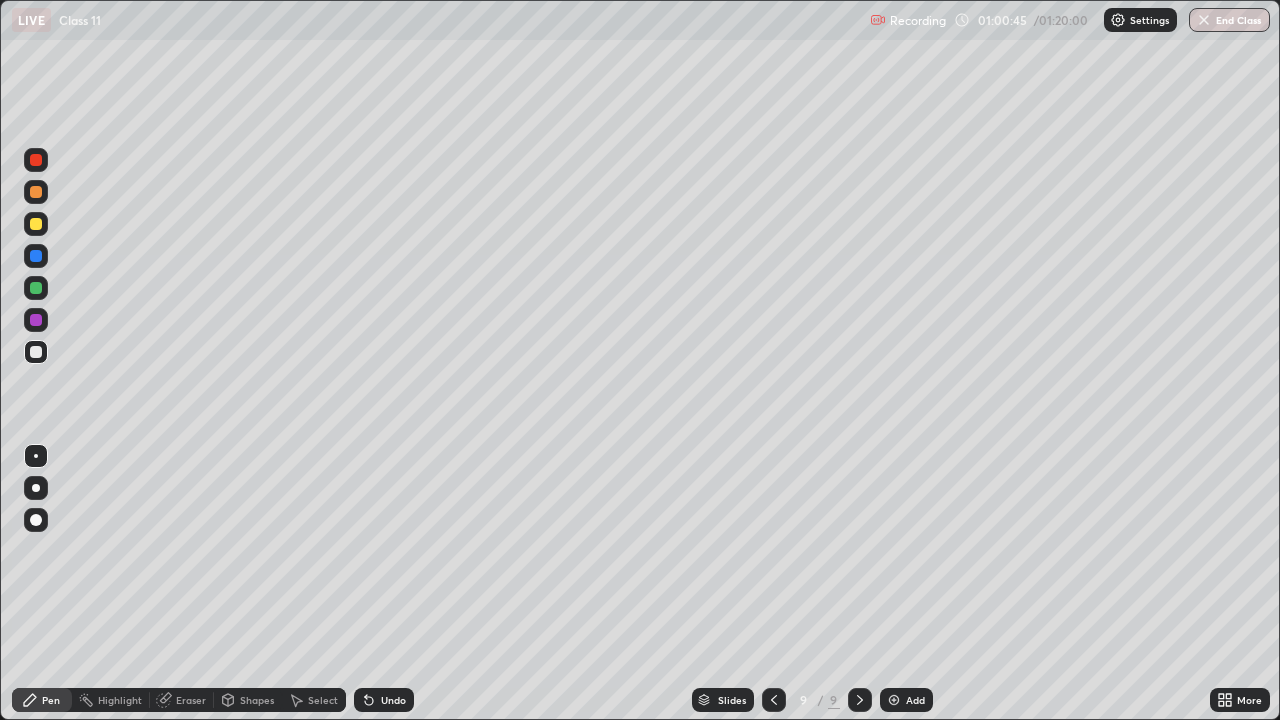 click at bounding box center [36, 224] 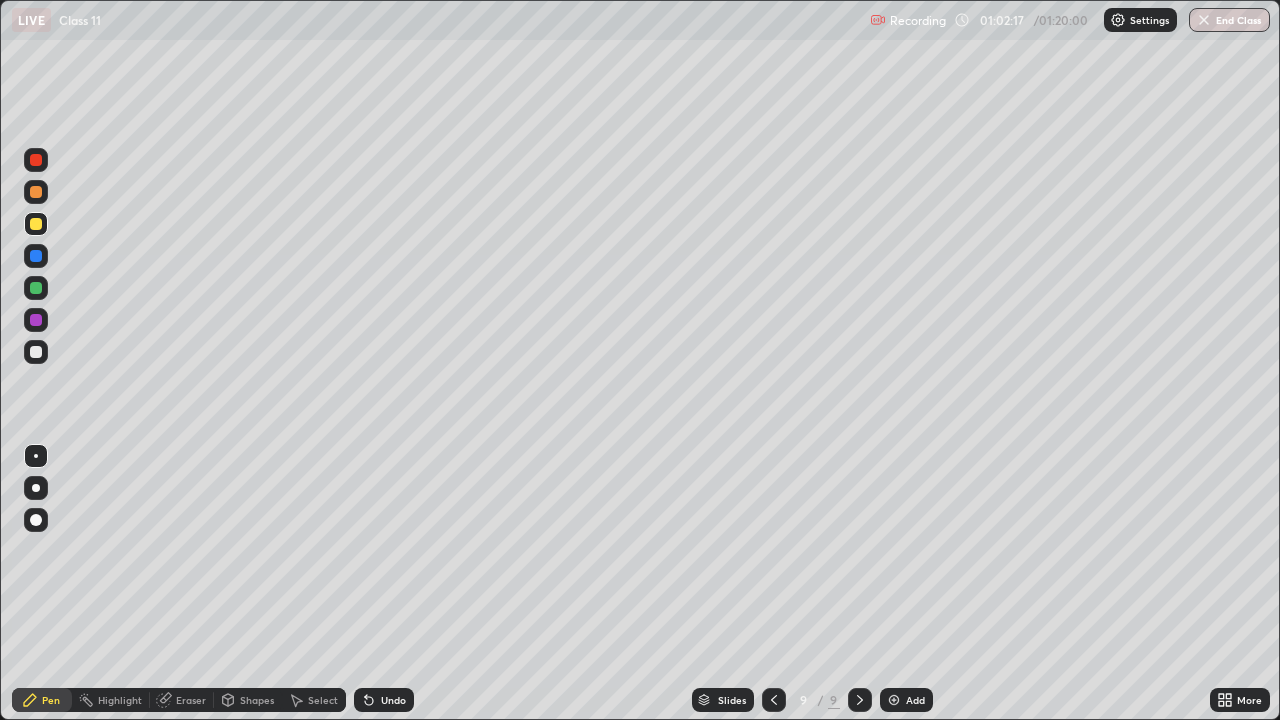 click on "Slides 9 / 9 Add" at bounding box center [812, 700] 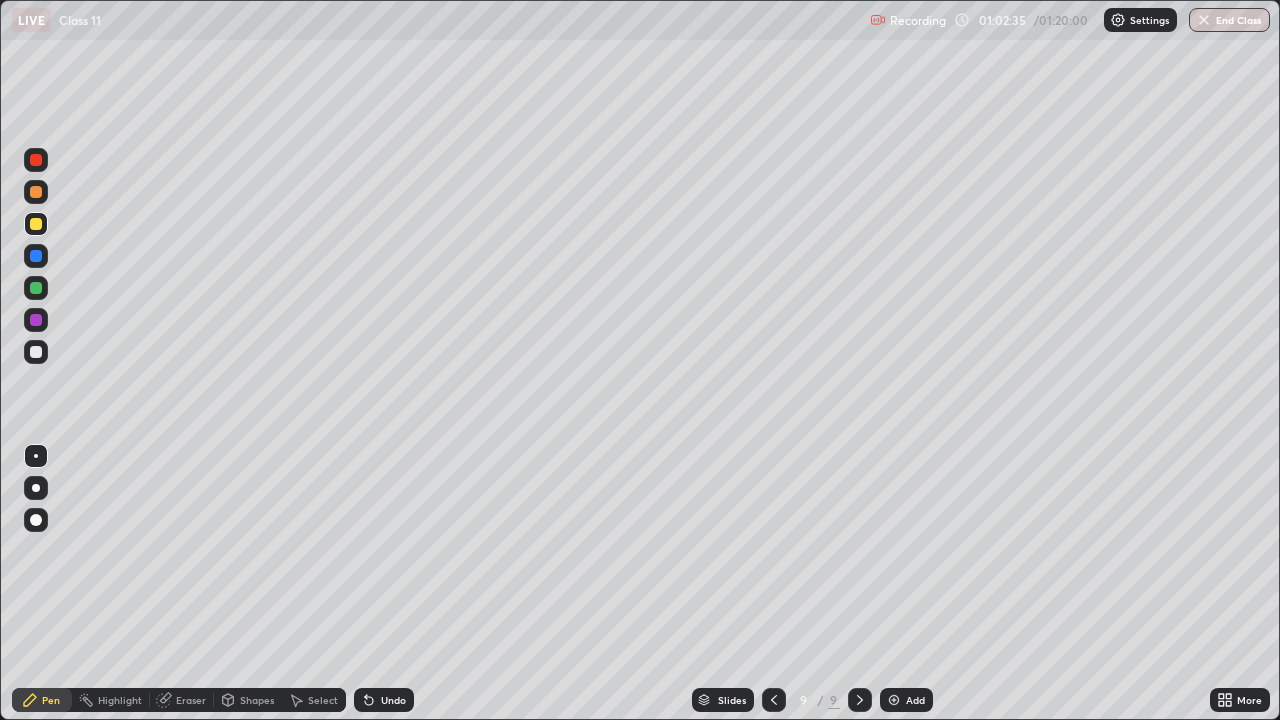click on "End Class" at bounding box center [1229, 20] 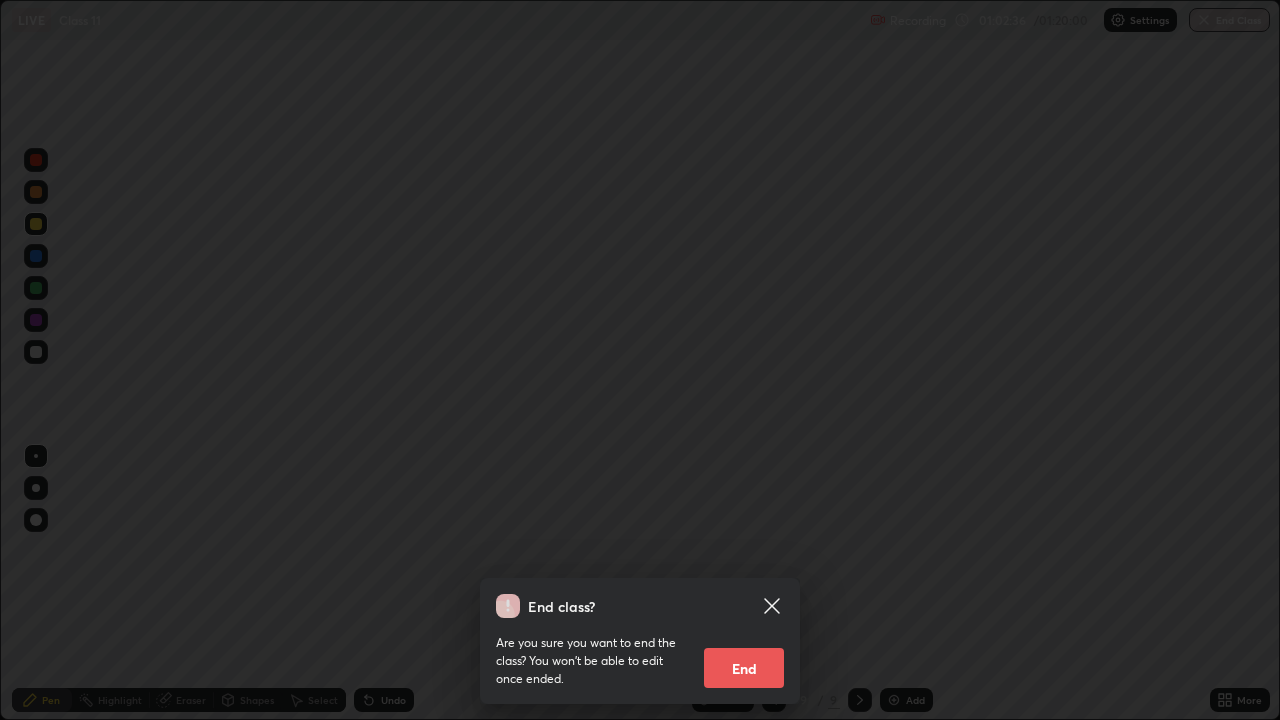 click on "End" at bounding box center (744, 668) 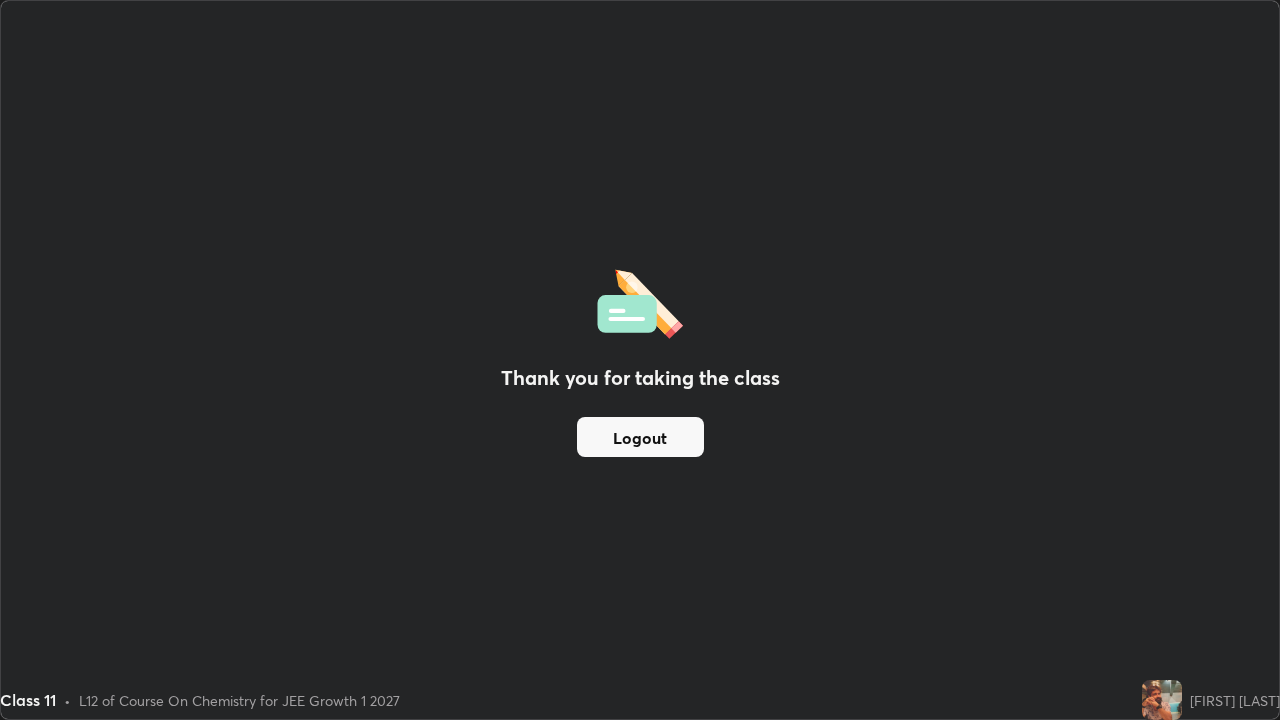 click on "Logout" at bounding box center [640, 437] 